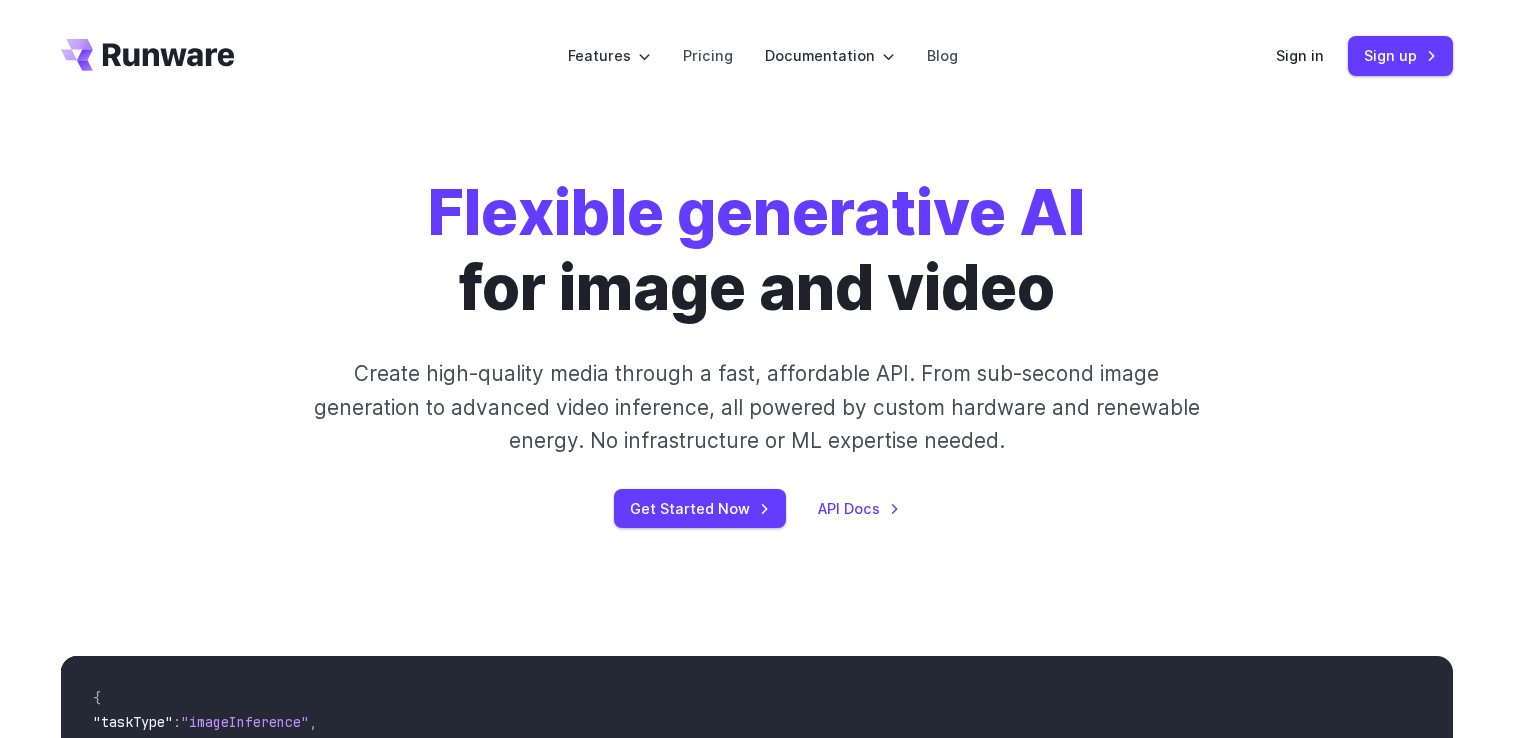 scroll, scrollTop: 0, scrollLeft: 0, axis: both 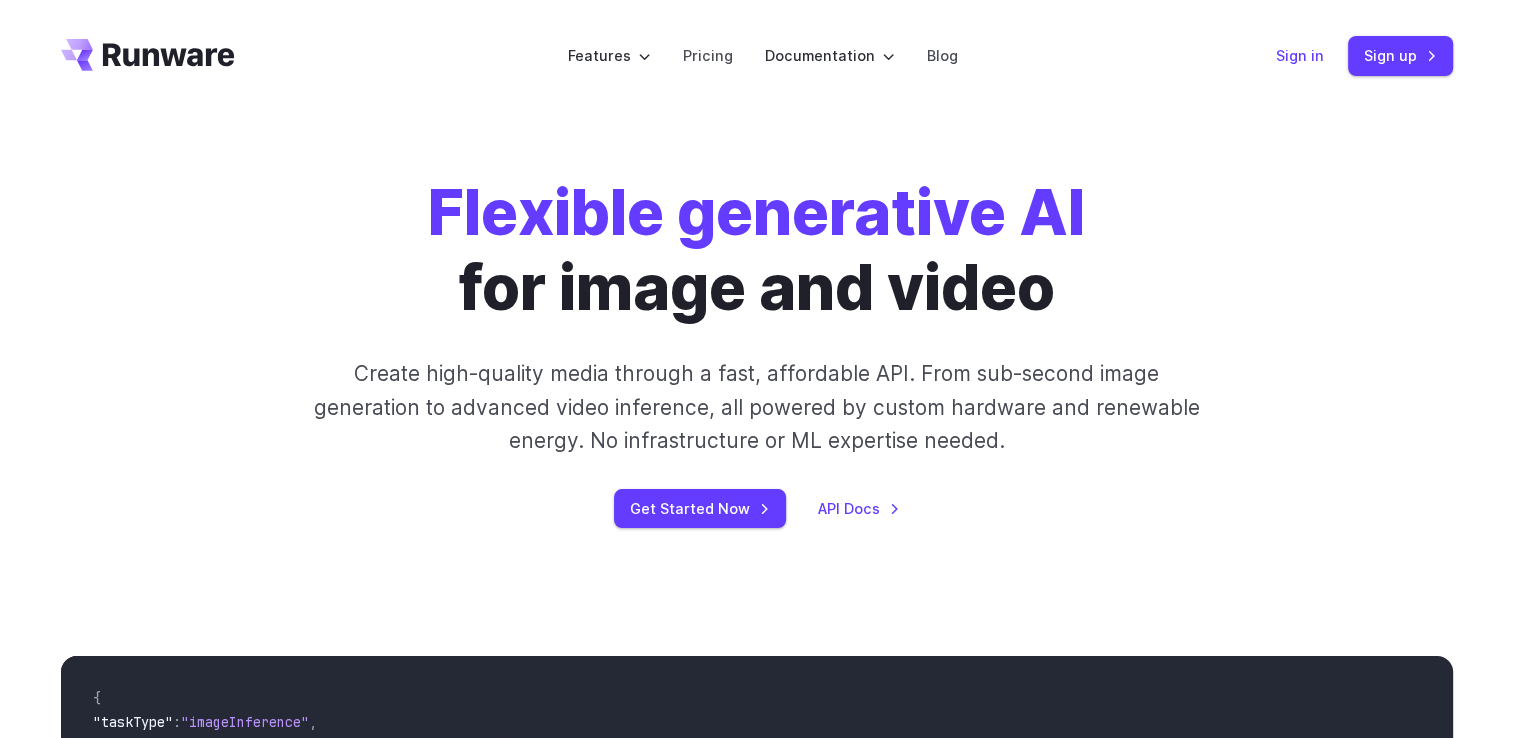 click on "Sign in" at bounding box center (1300, 55) 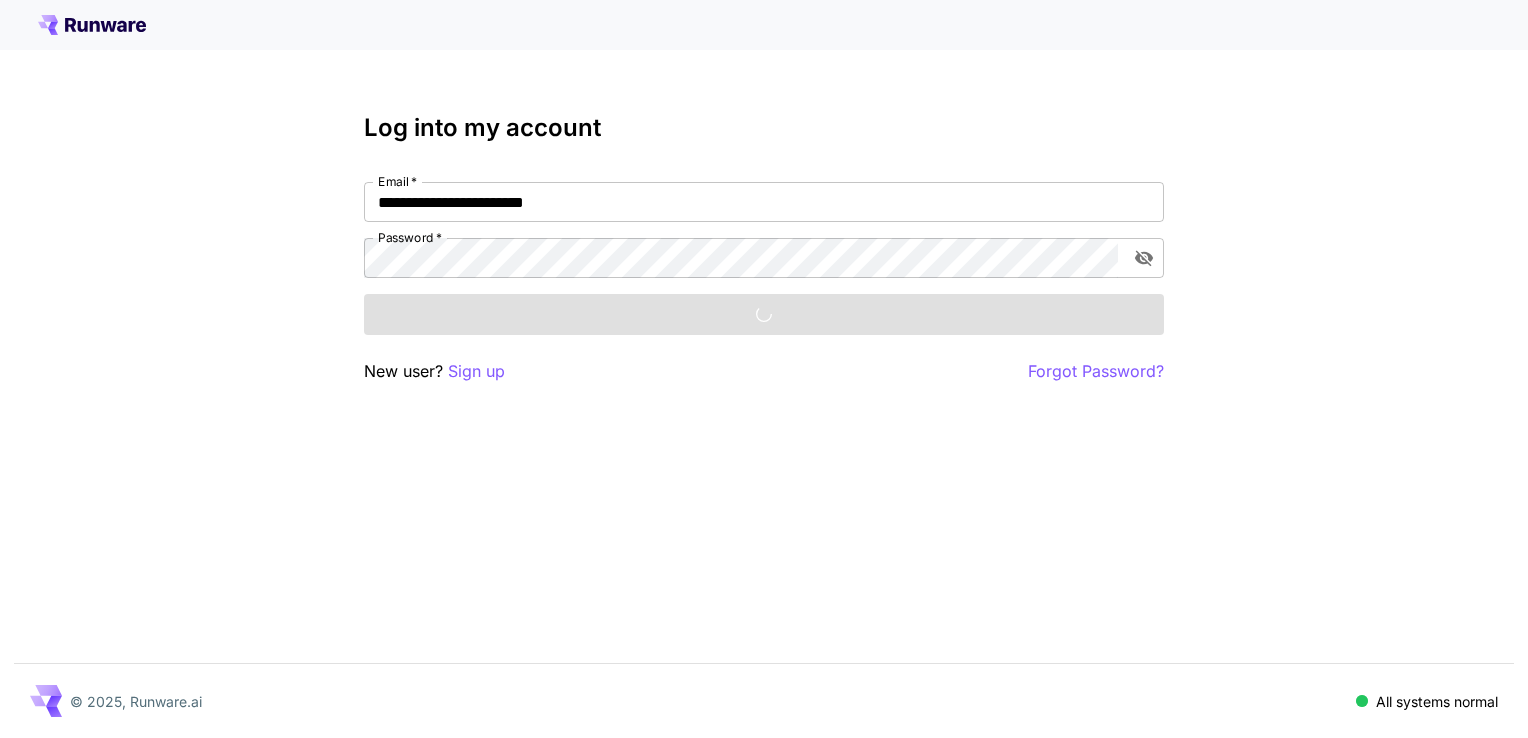 scroll, scrollTop: 0, scrollLeft: 0, axis: both 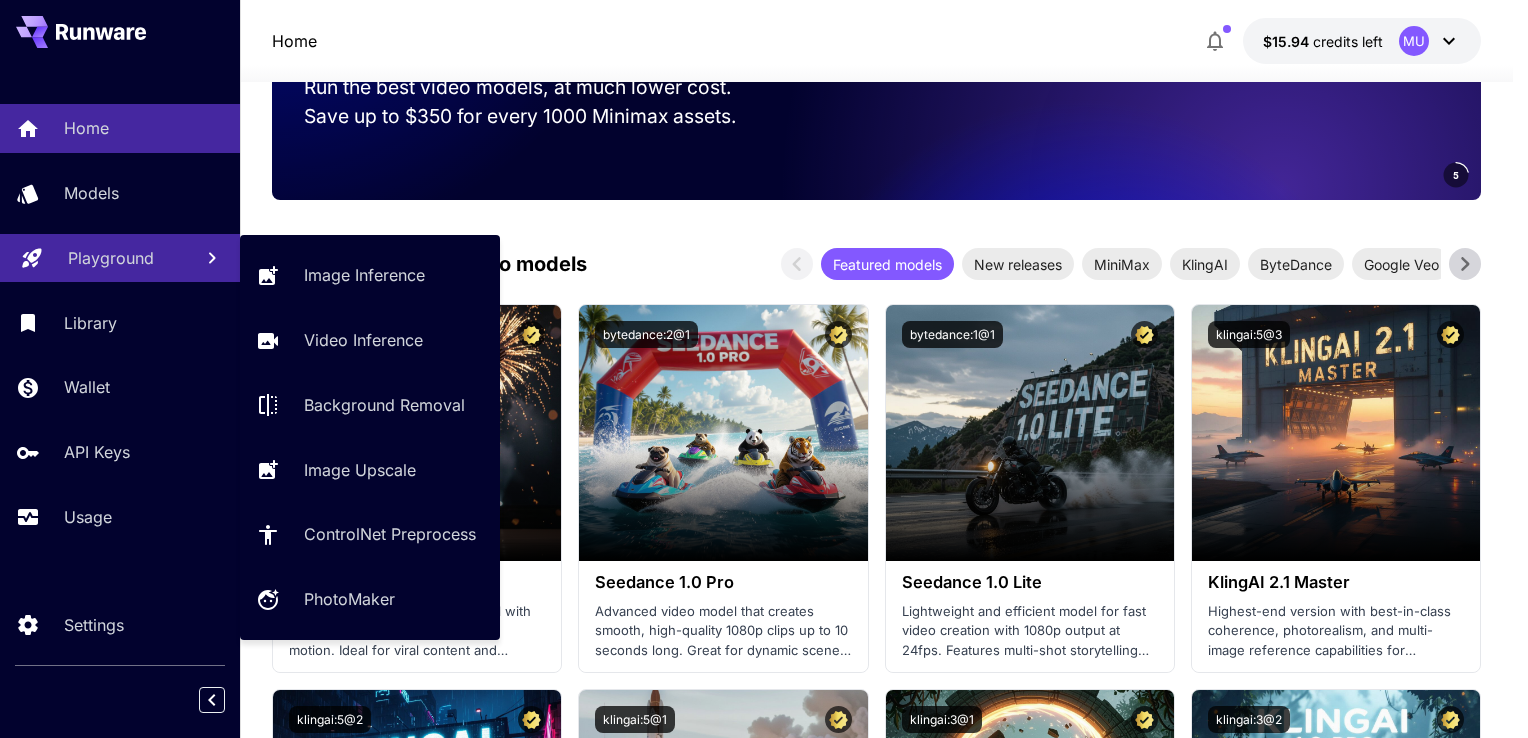 click on "Playground" at bounding box center [111, 258] 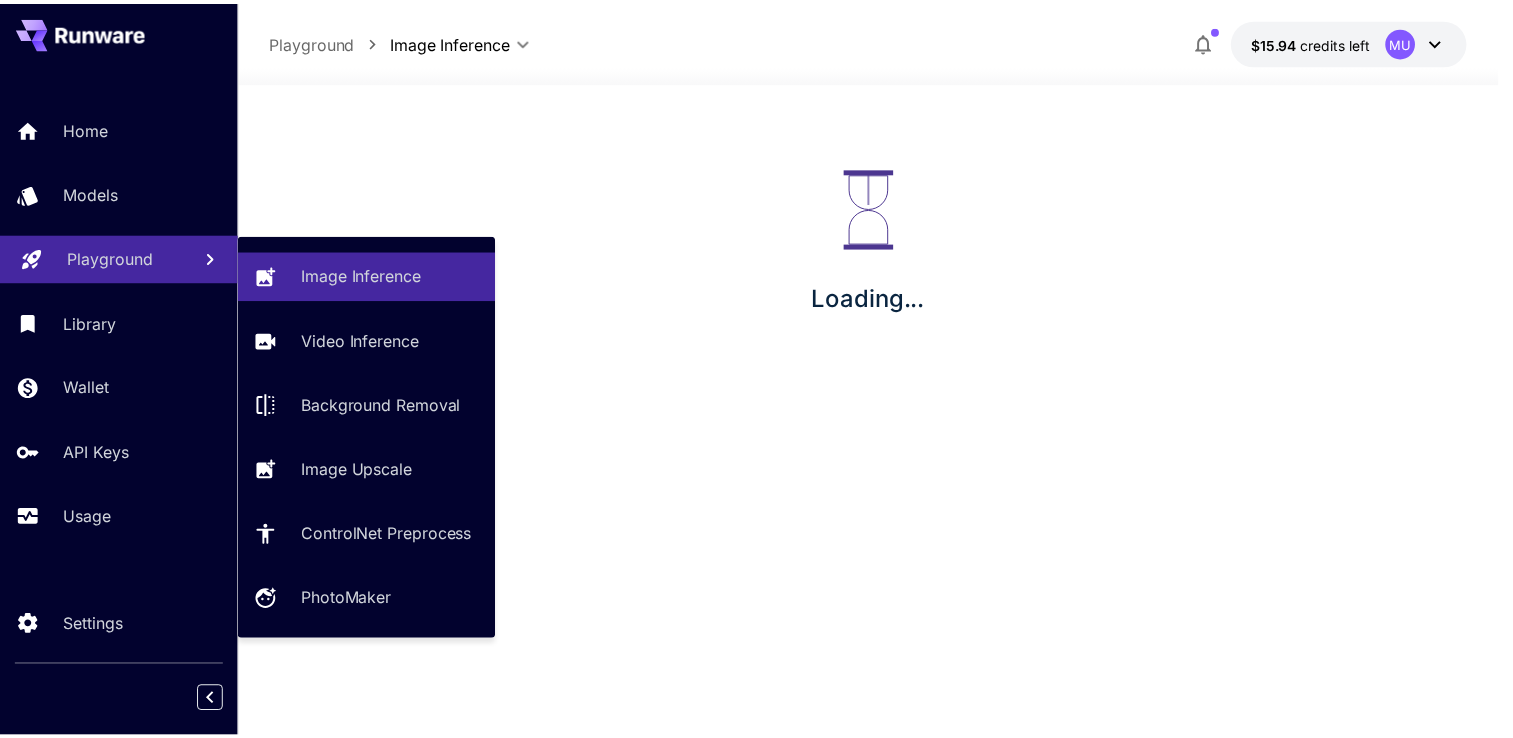 scroll, scrollTop: 0, scrollLeft: 0, axis: both 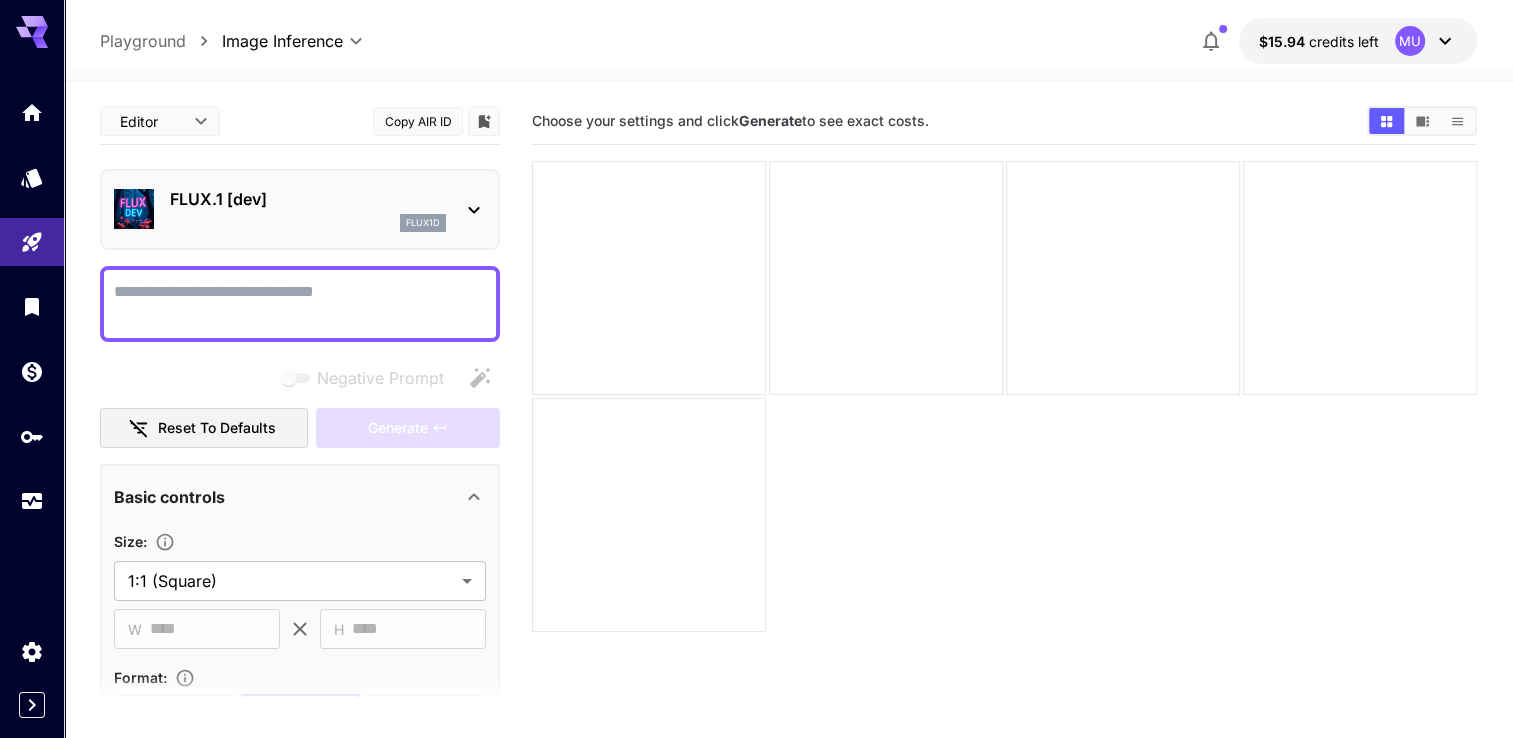 click on "FLUX.1 [dev]" at bounding box center (308, 199) 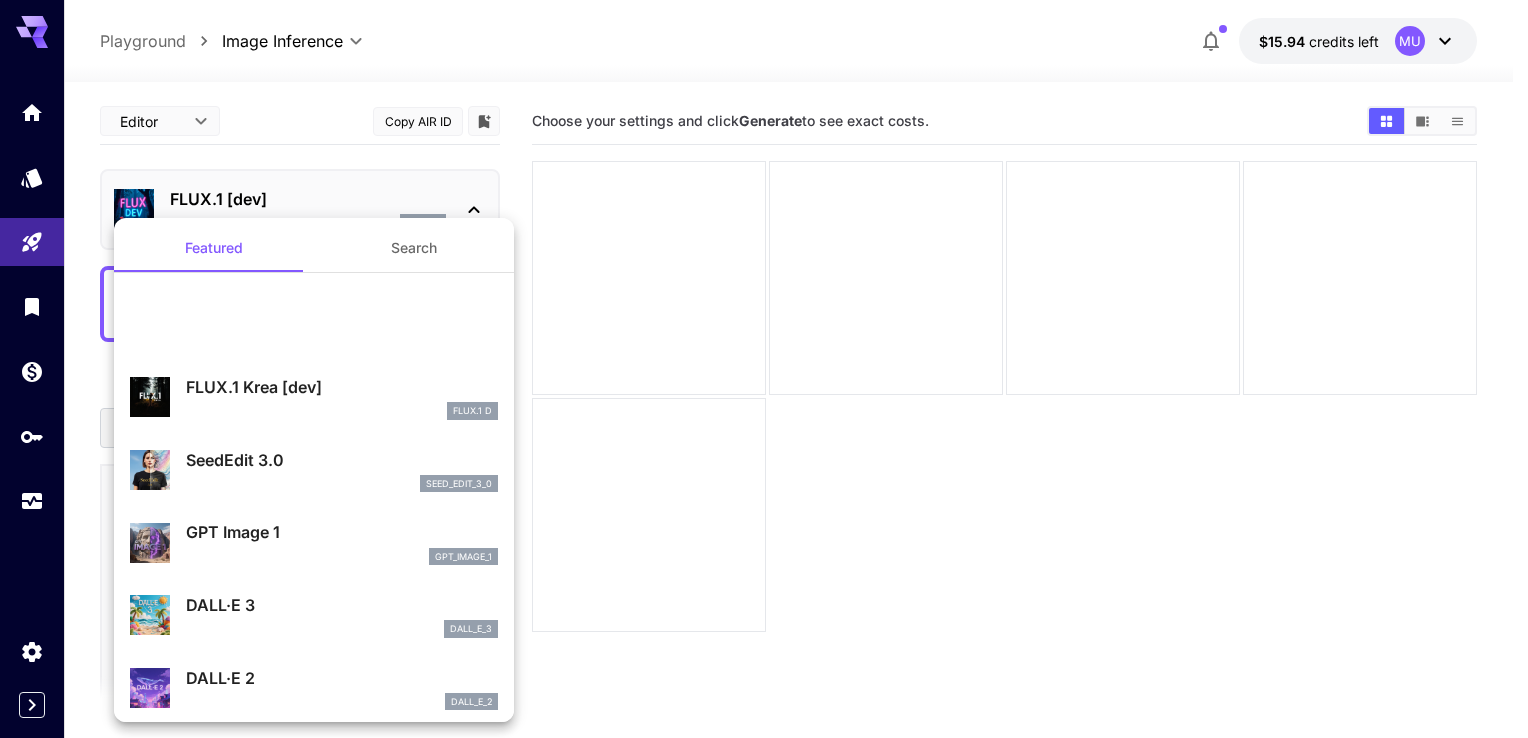 scroll, scrollTop: 0, scrollLeft: 0, axis: both 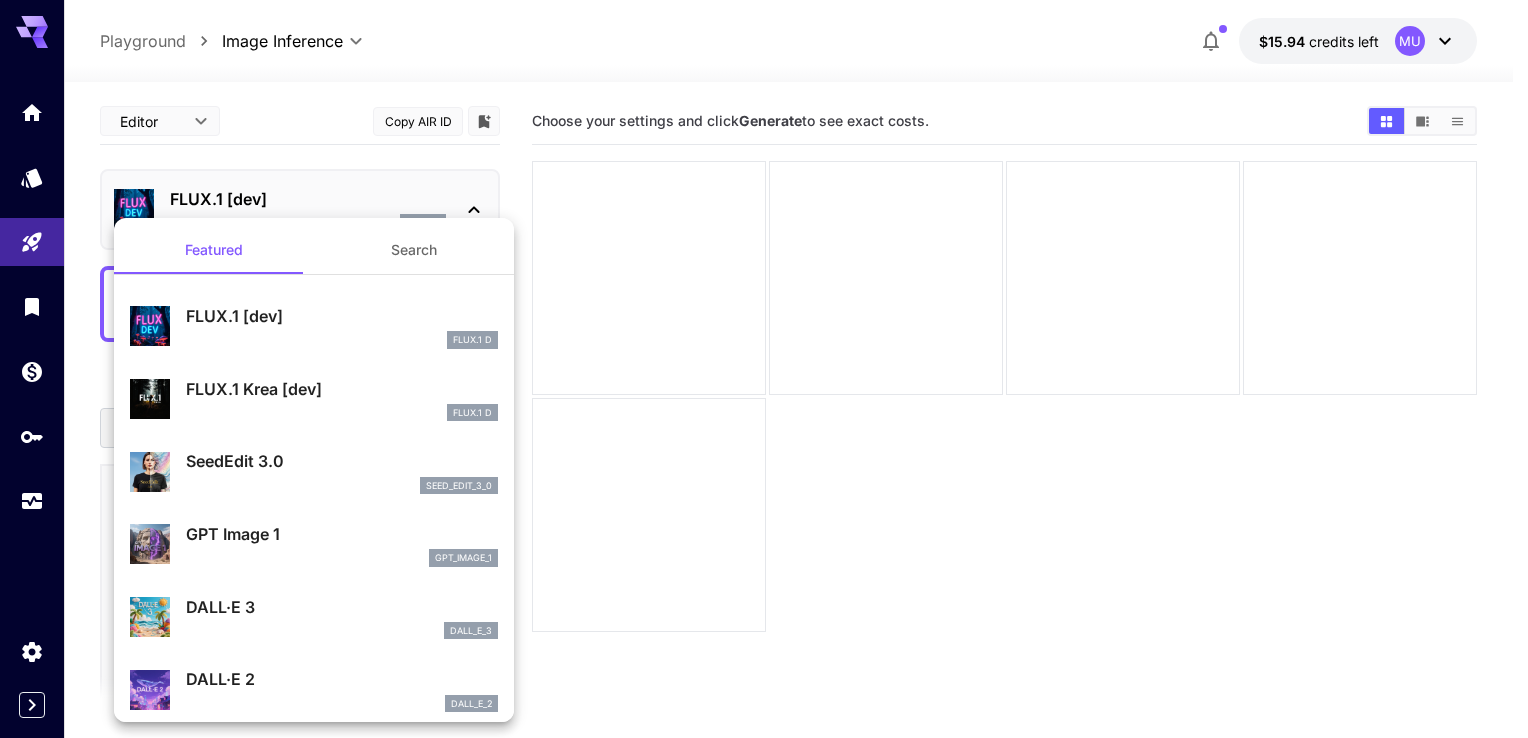 click on "Search" at bounding box center [414, 250] 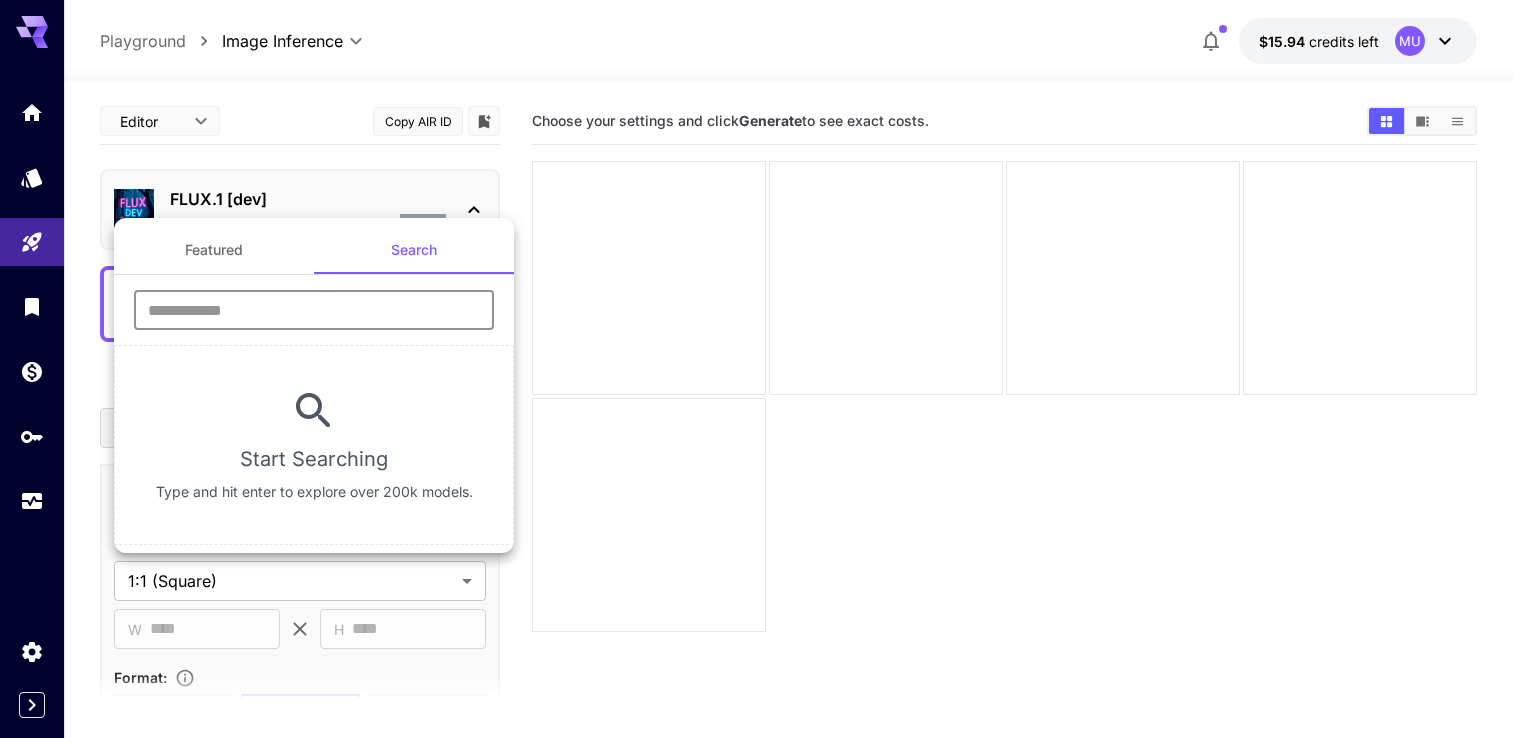 click at bounding box center (314, 310) 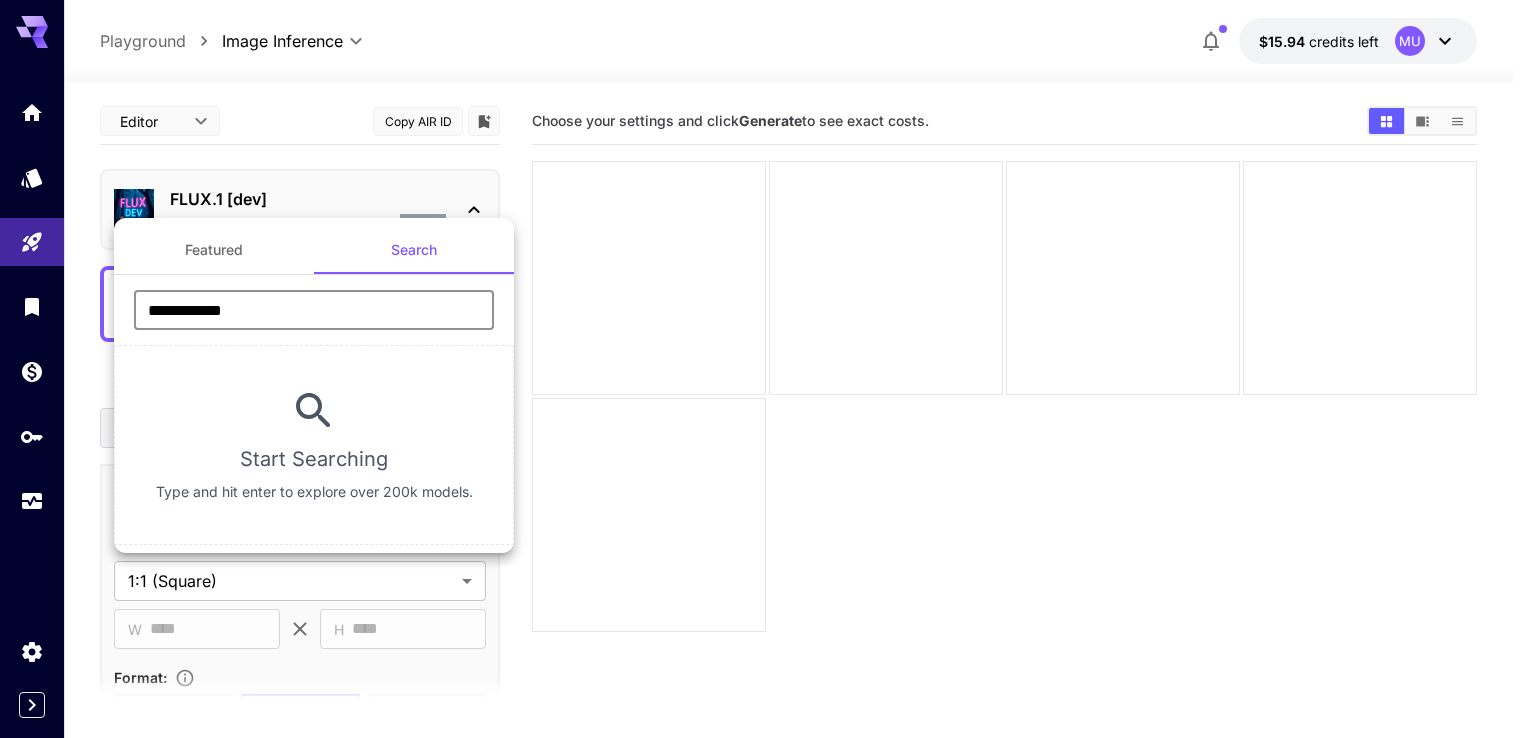 type on "**********" 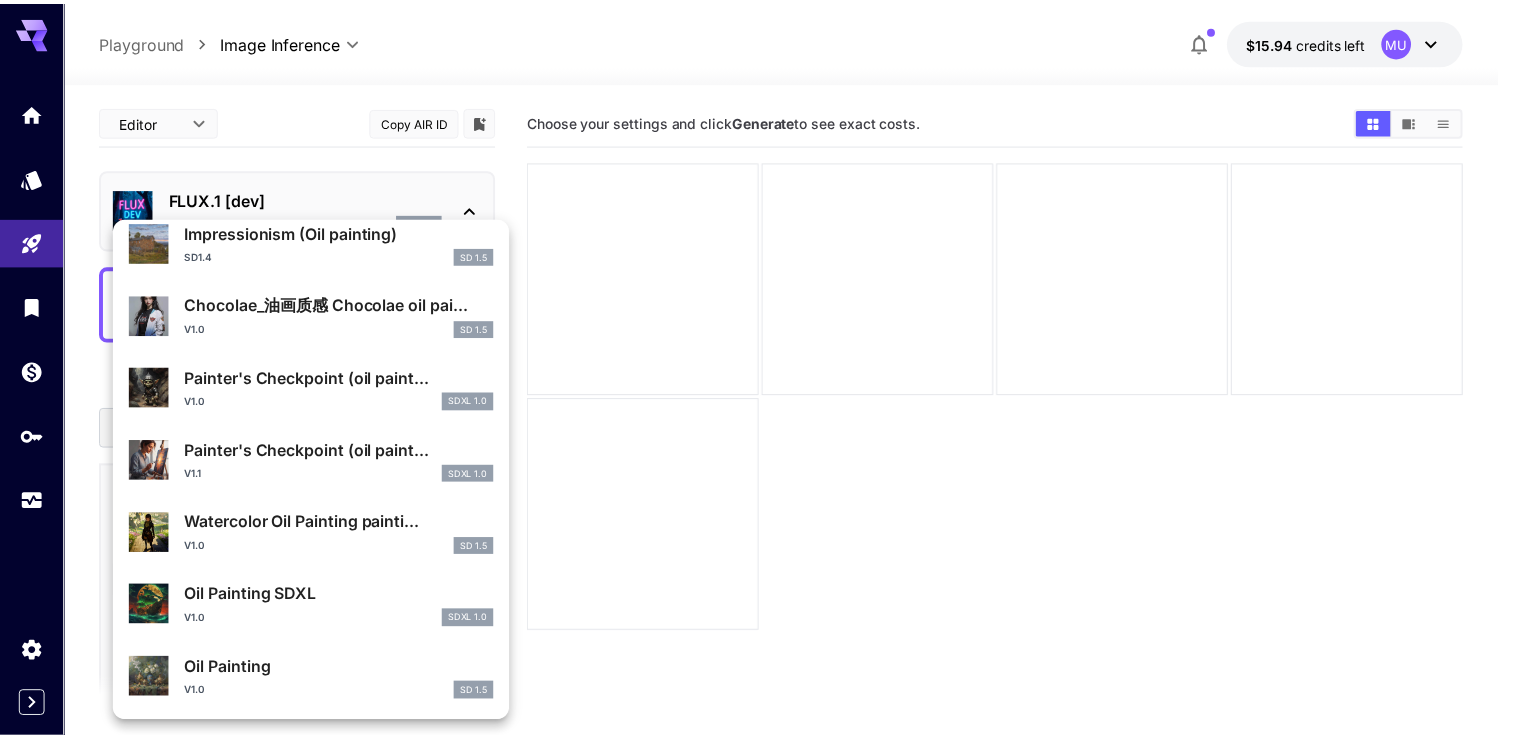 scroll, scrollTop: 0, scrollLeft: 0, axis: both 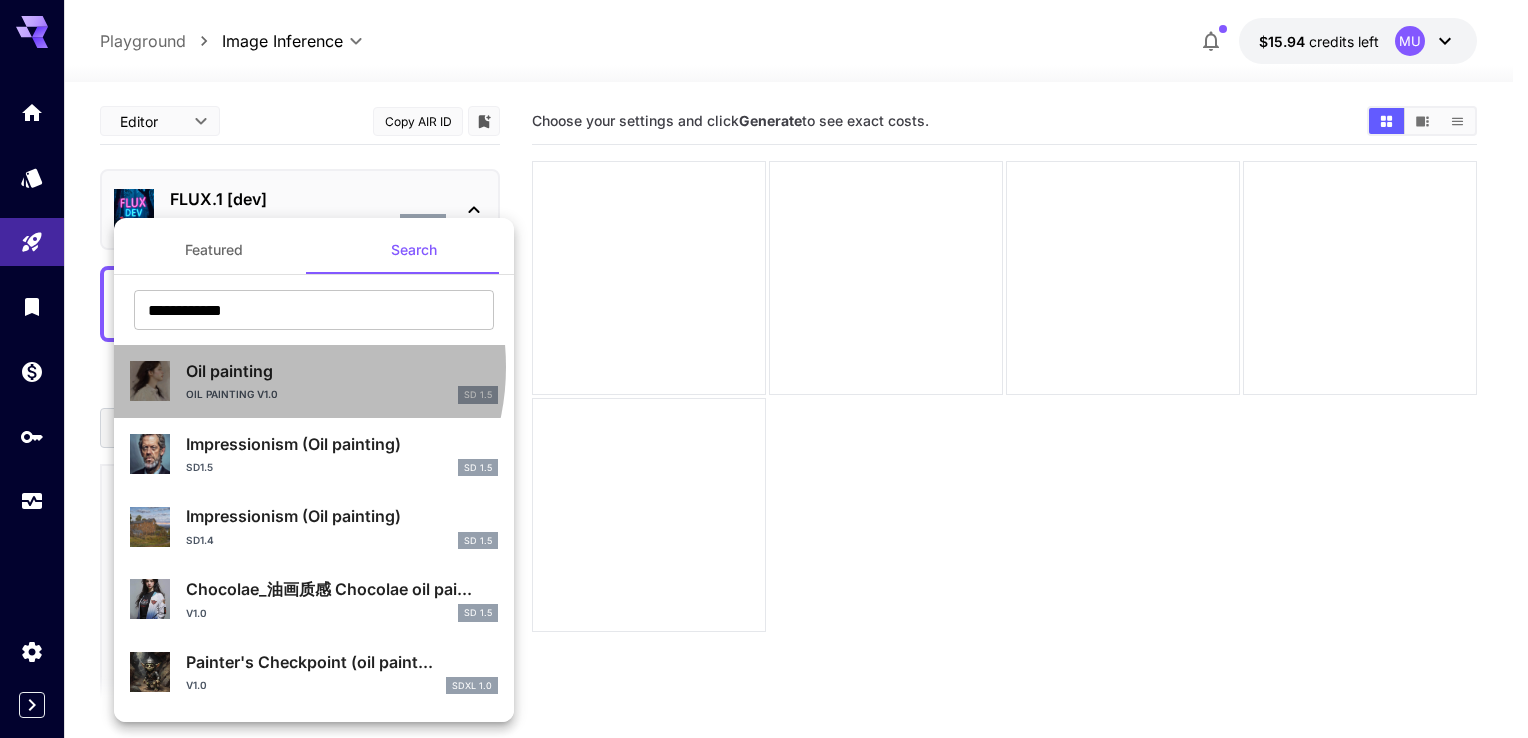 click on "Oil painting" at bounding box center (342, 371) 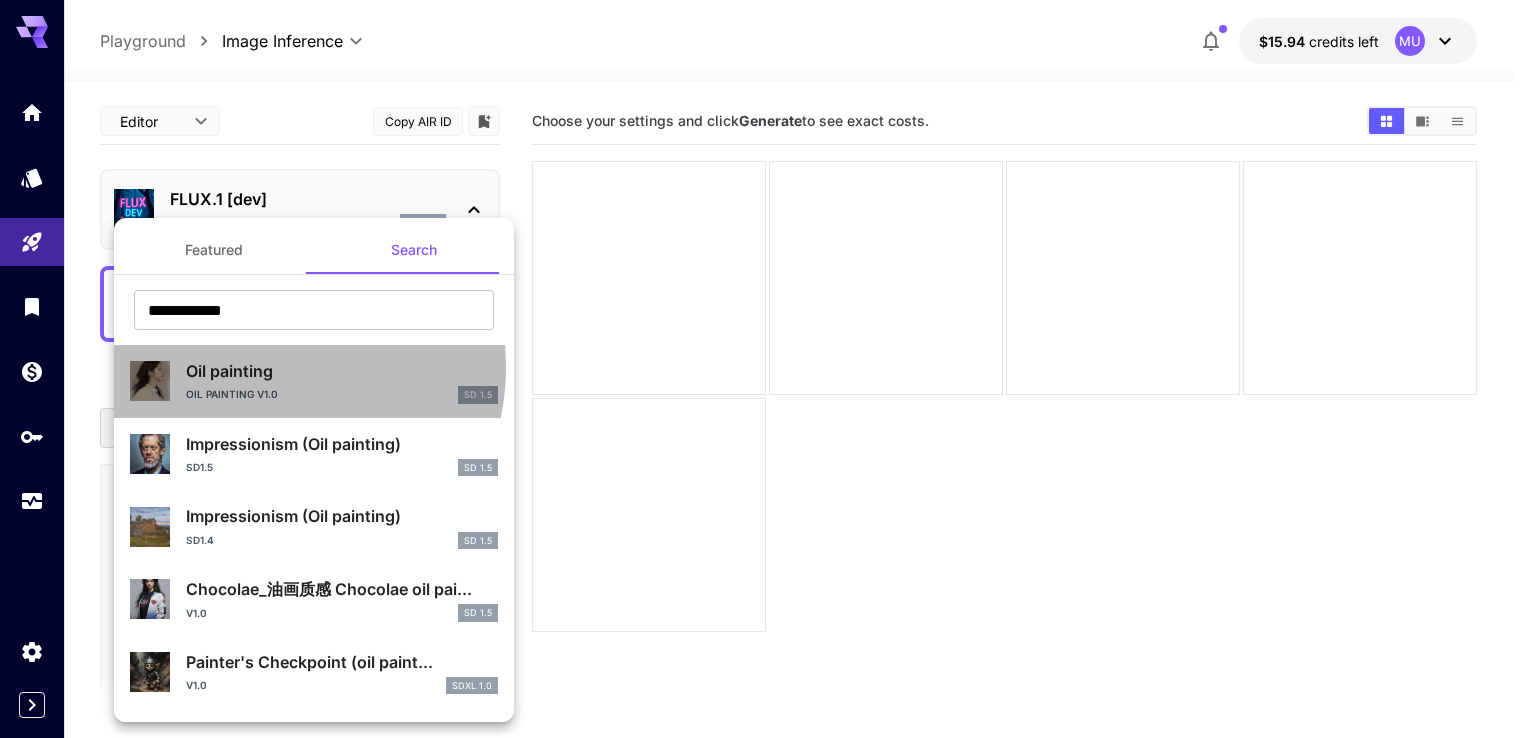 type on "**********" 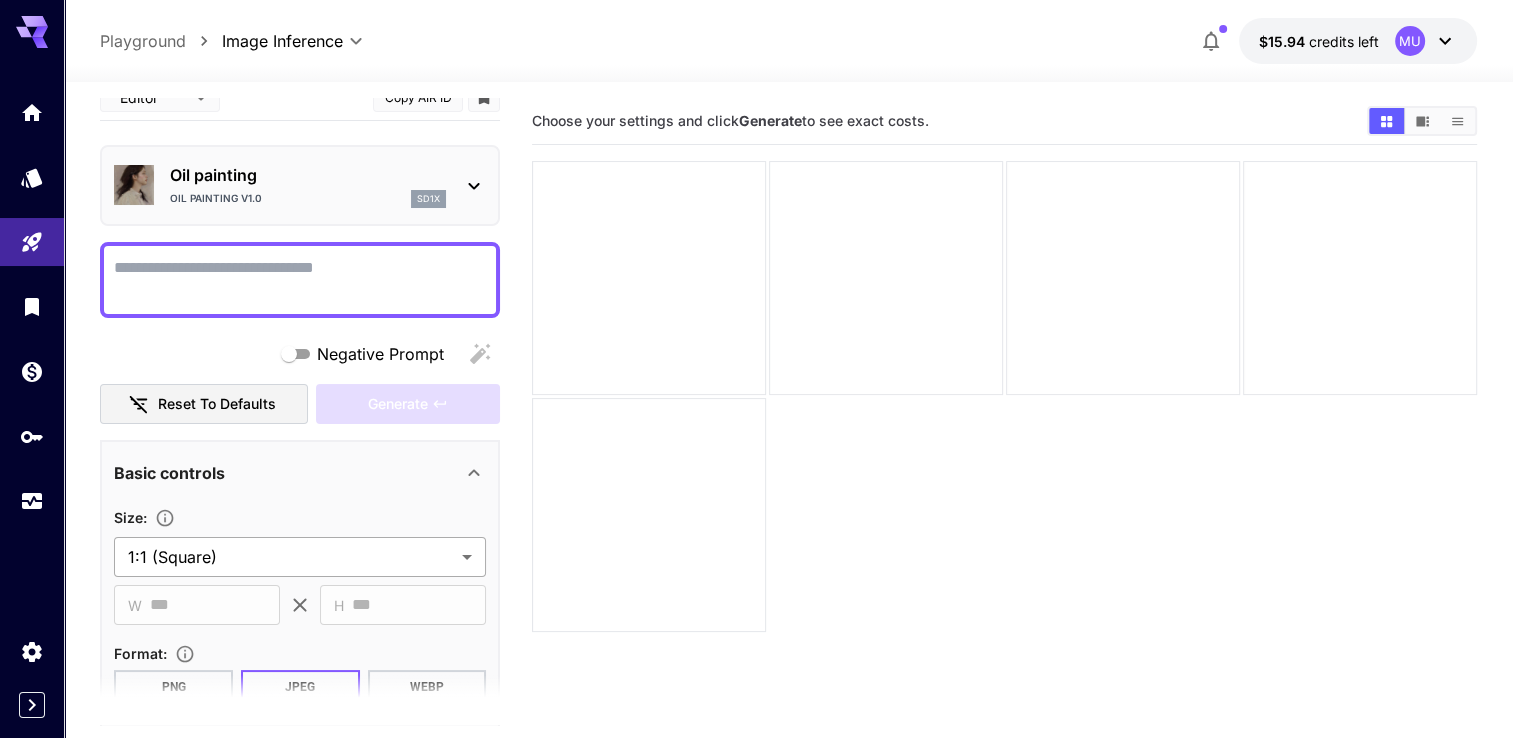scroll, scrollTop: 0, scrollLeft: 0, axis: both 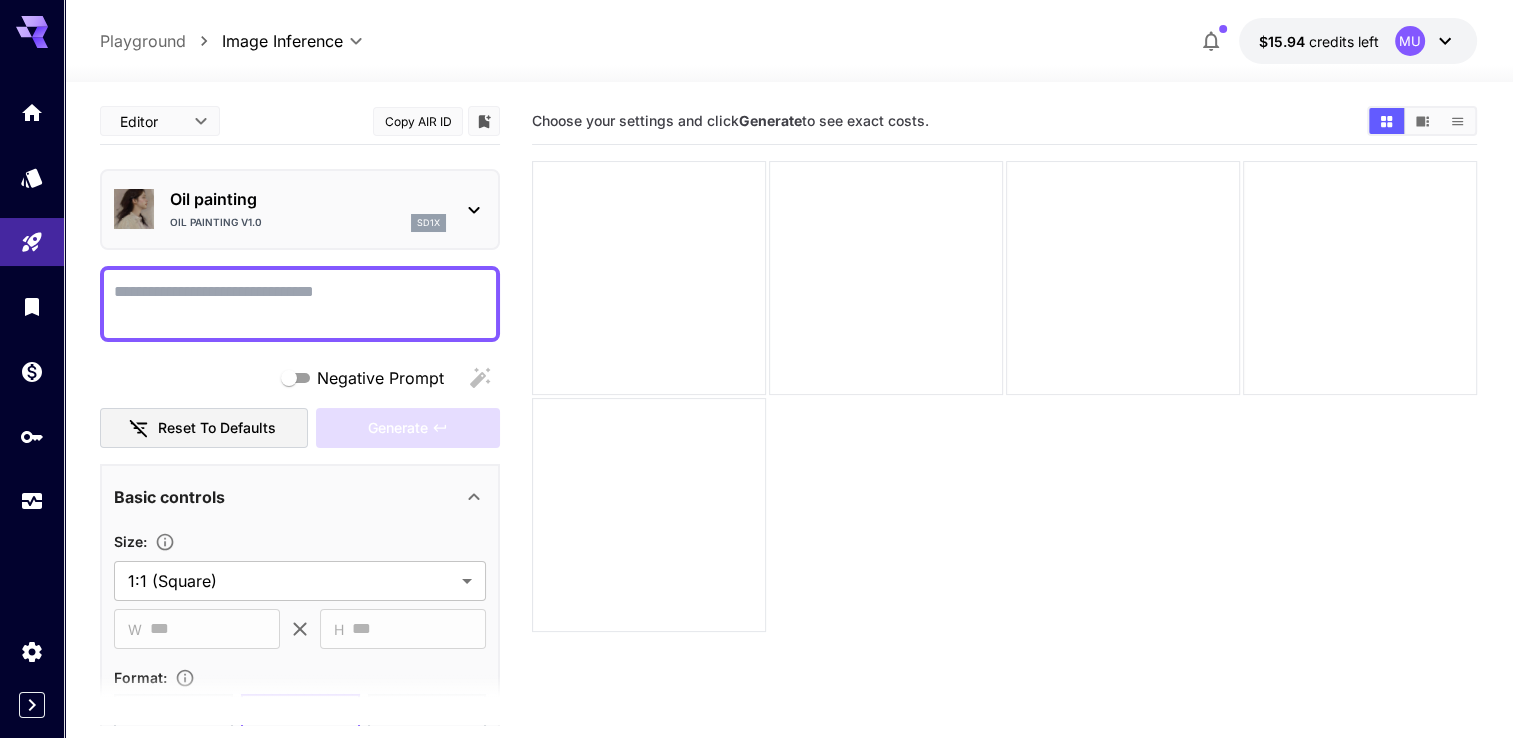 click on "Negative Prompt" at bounding box center [300, 304] 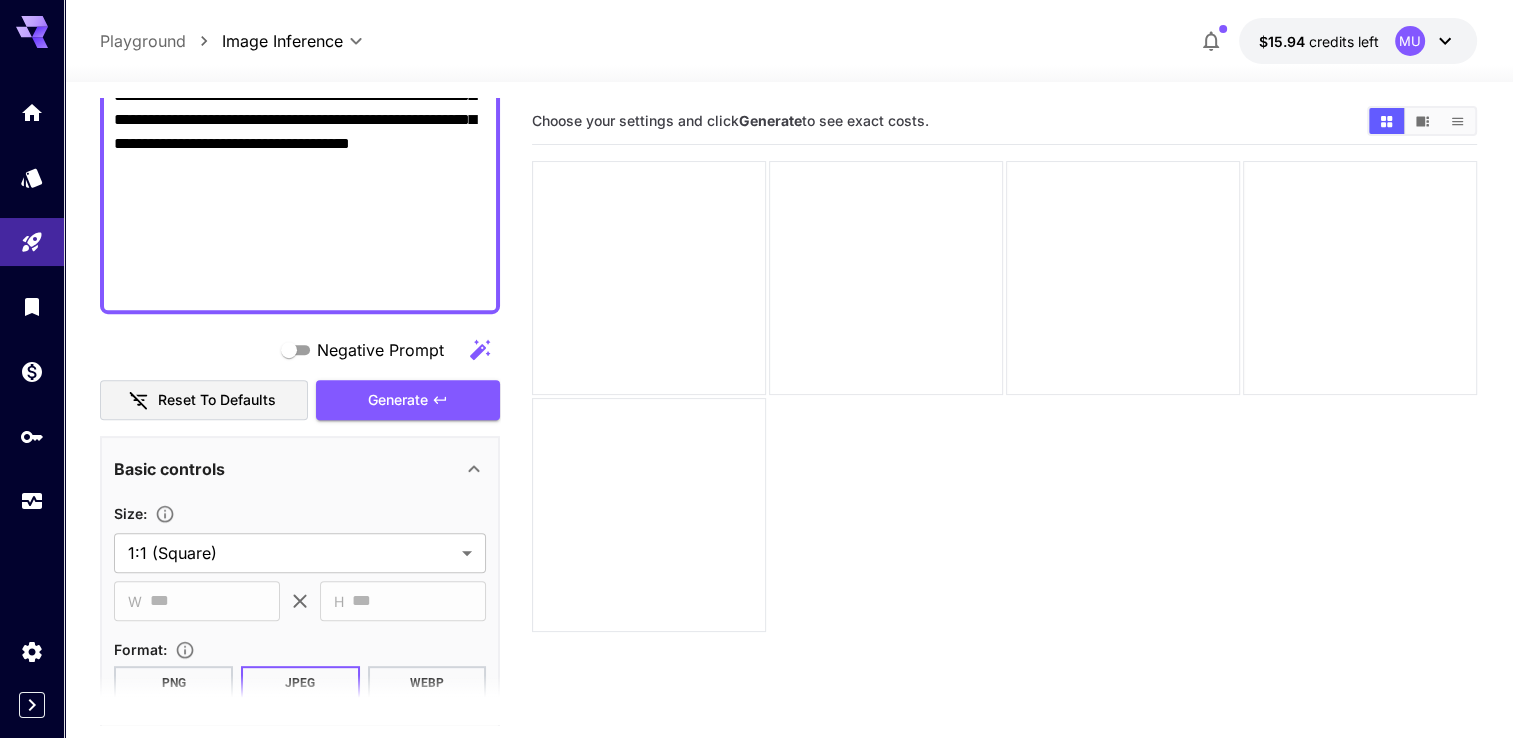 scroll, scrollTop: 891, scrollLeft: 0, axis: vertical 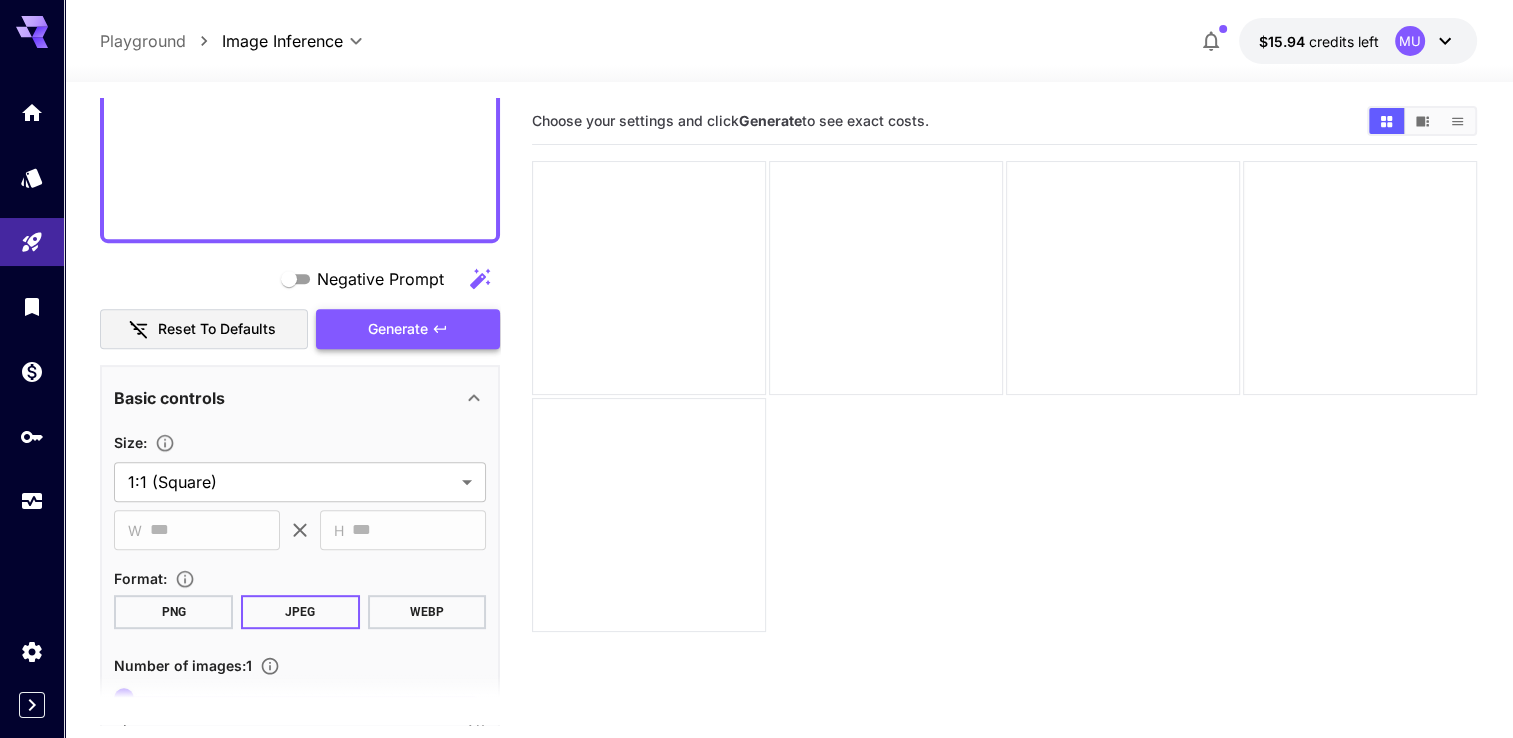 type on "**********" 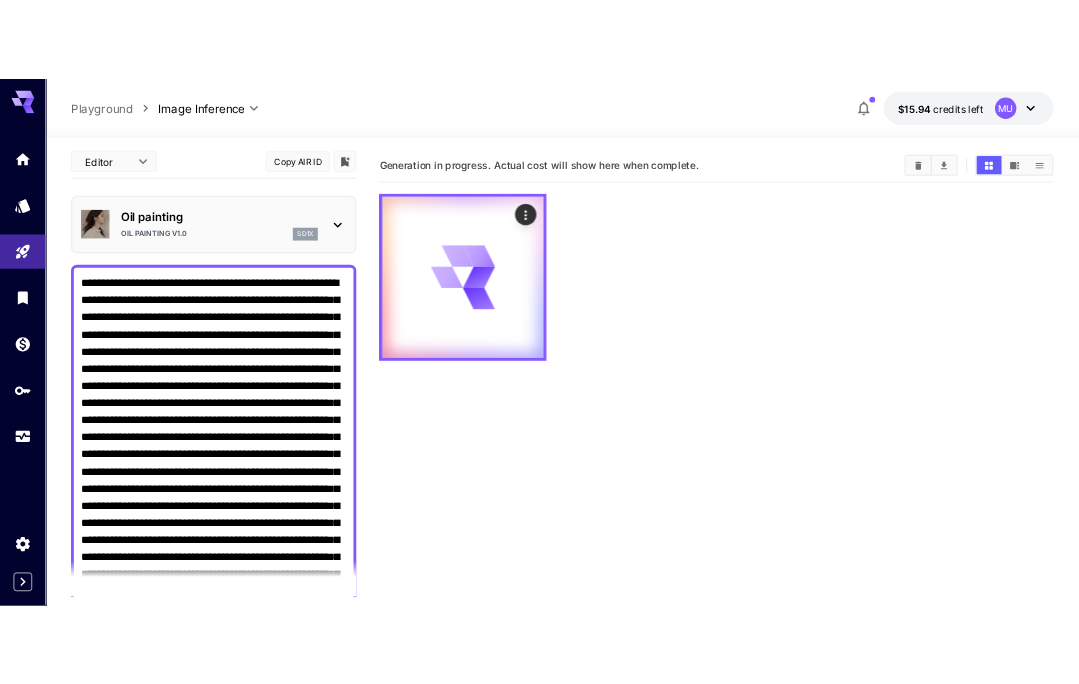 scroll, scrollTop: 0, scrollLeft: 0, axis: both 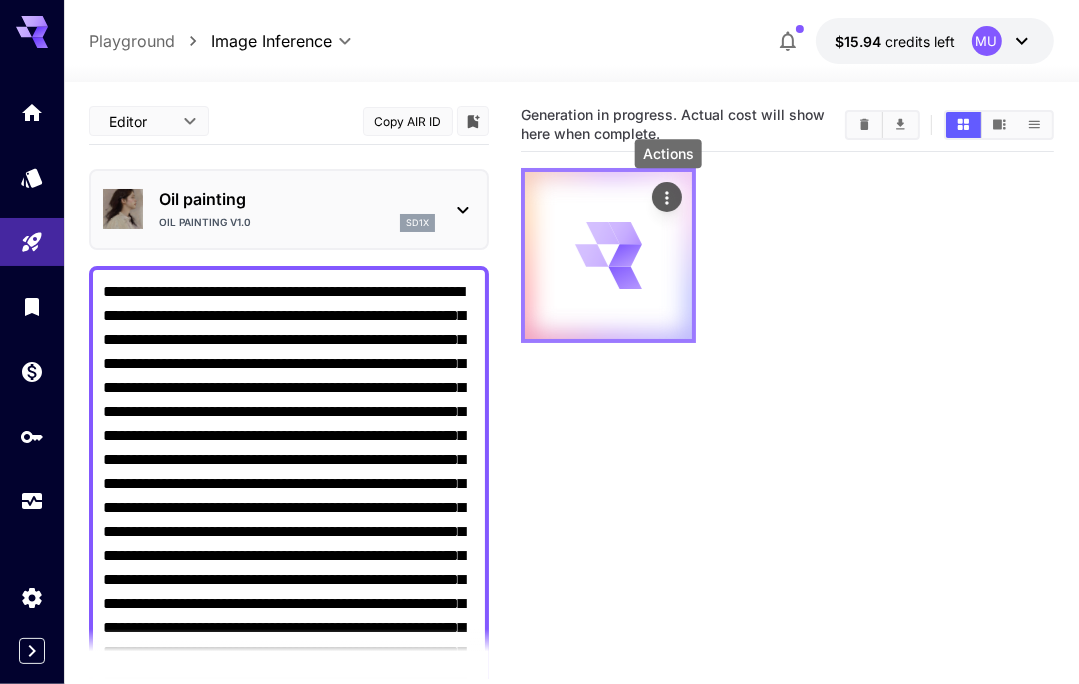 click 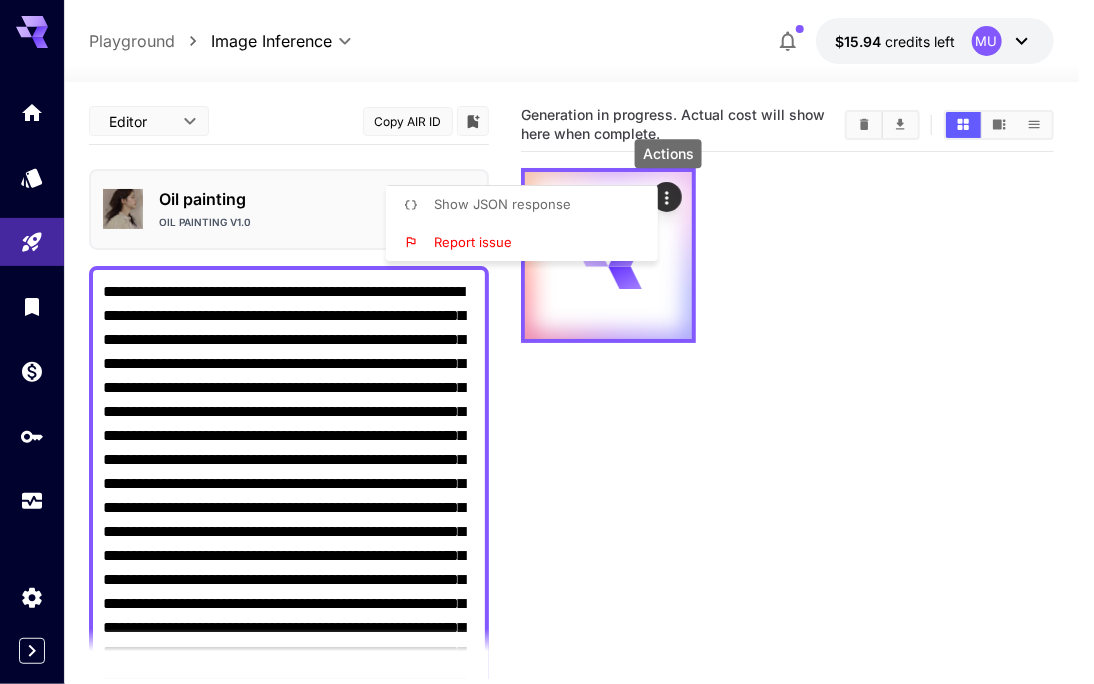 click at bounding box center [547, 342] 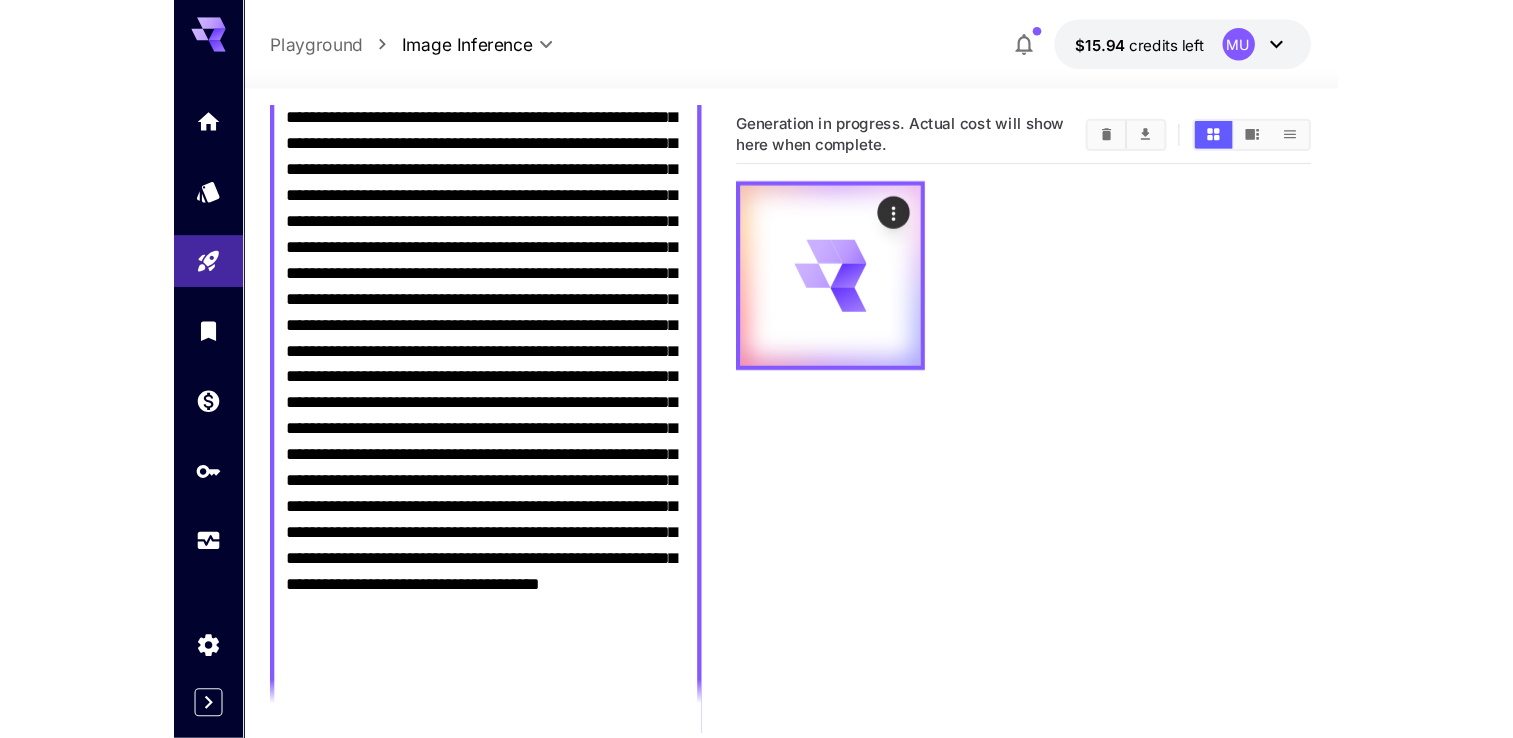scroll, scrollTop: 0, scrollLeft: 0, axis: both 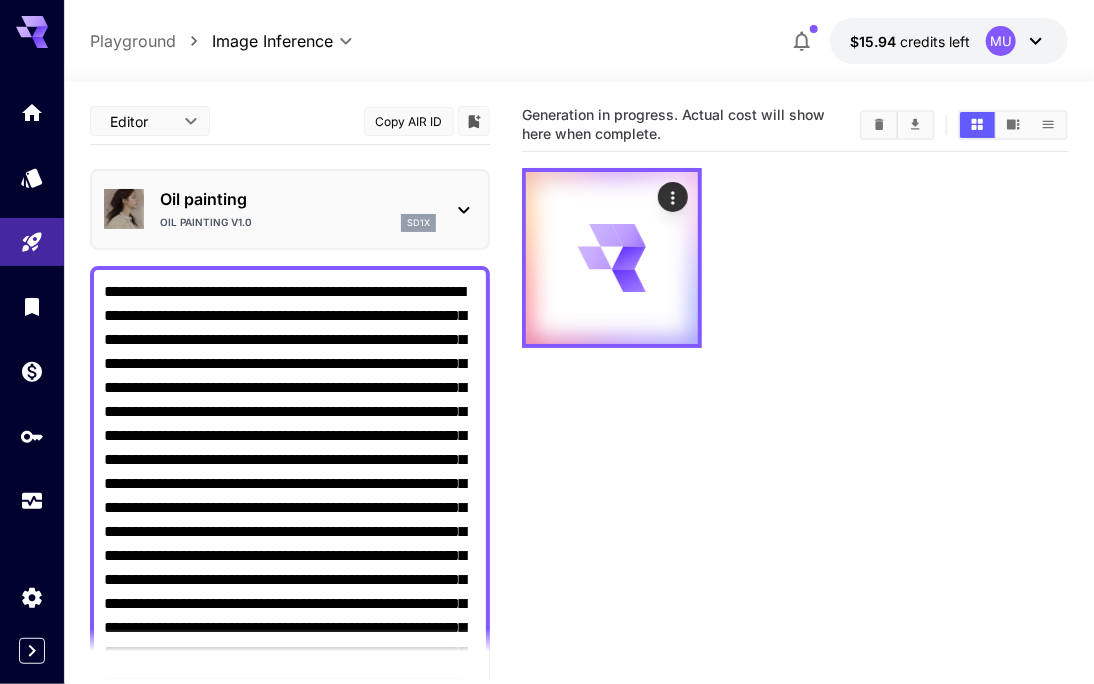 click on "**********" at bounding box center [547, 421] 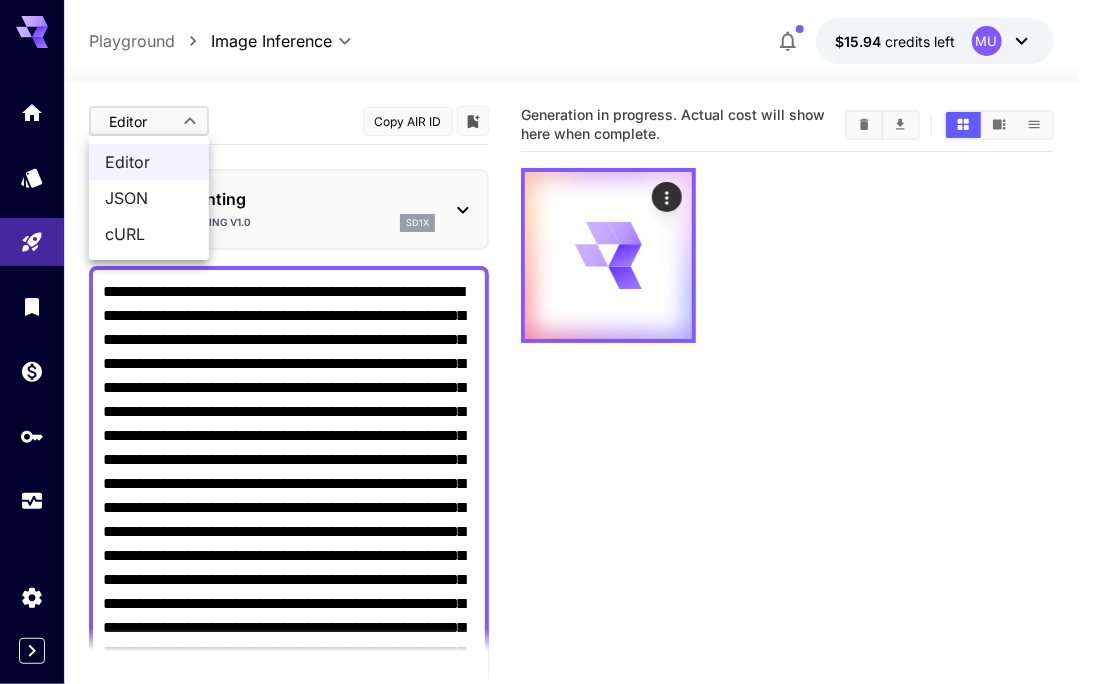 click at bounding box center (547, 342) 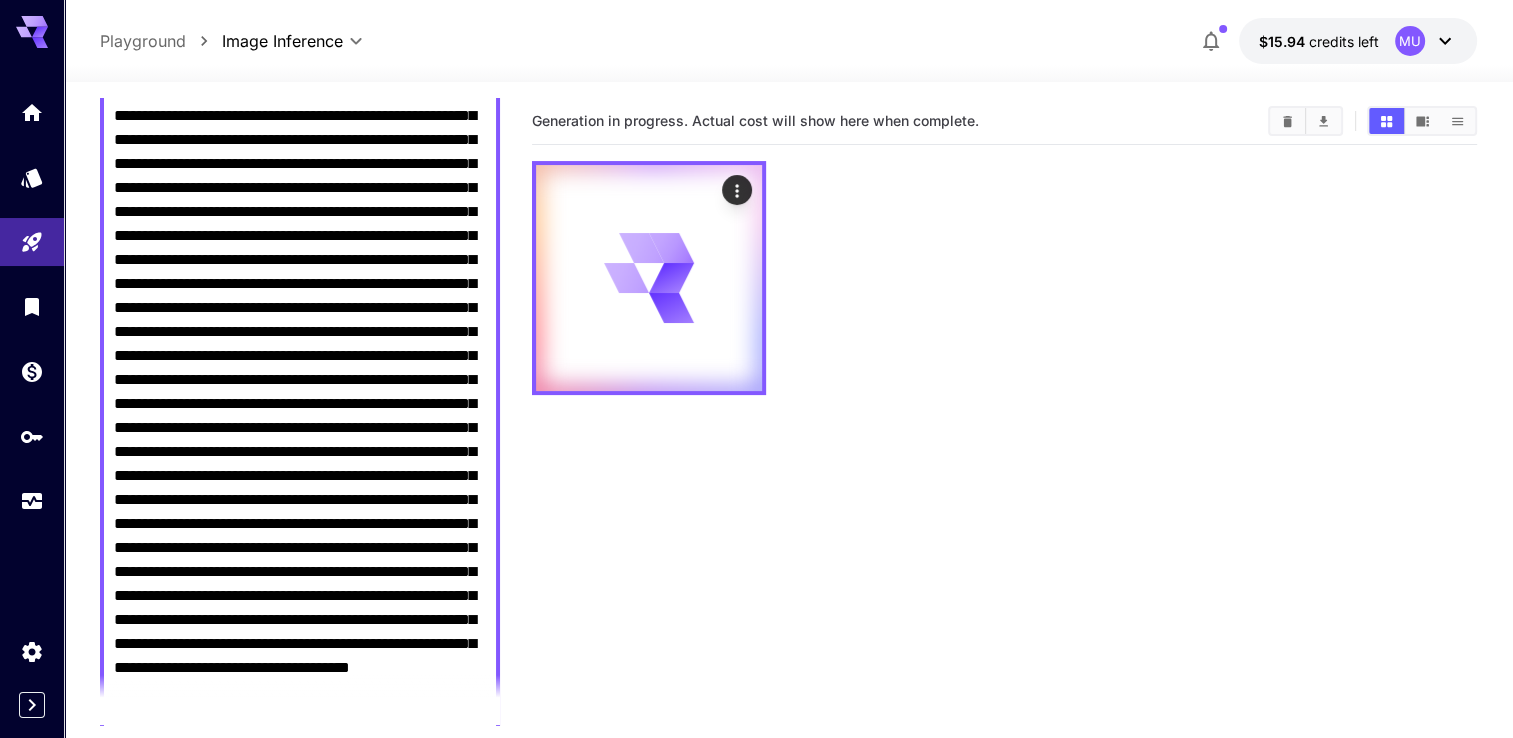 scroll, scrollTop: 400, scrollLeft: 0, axis: vertical 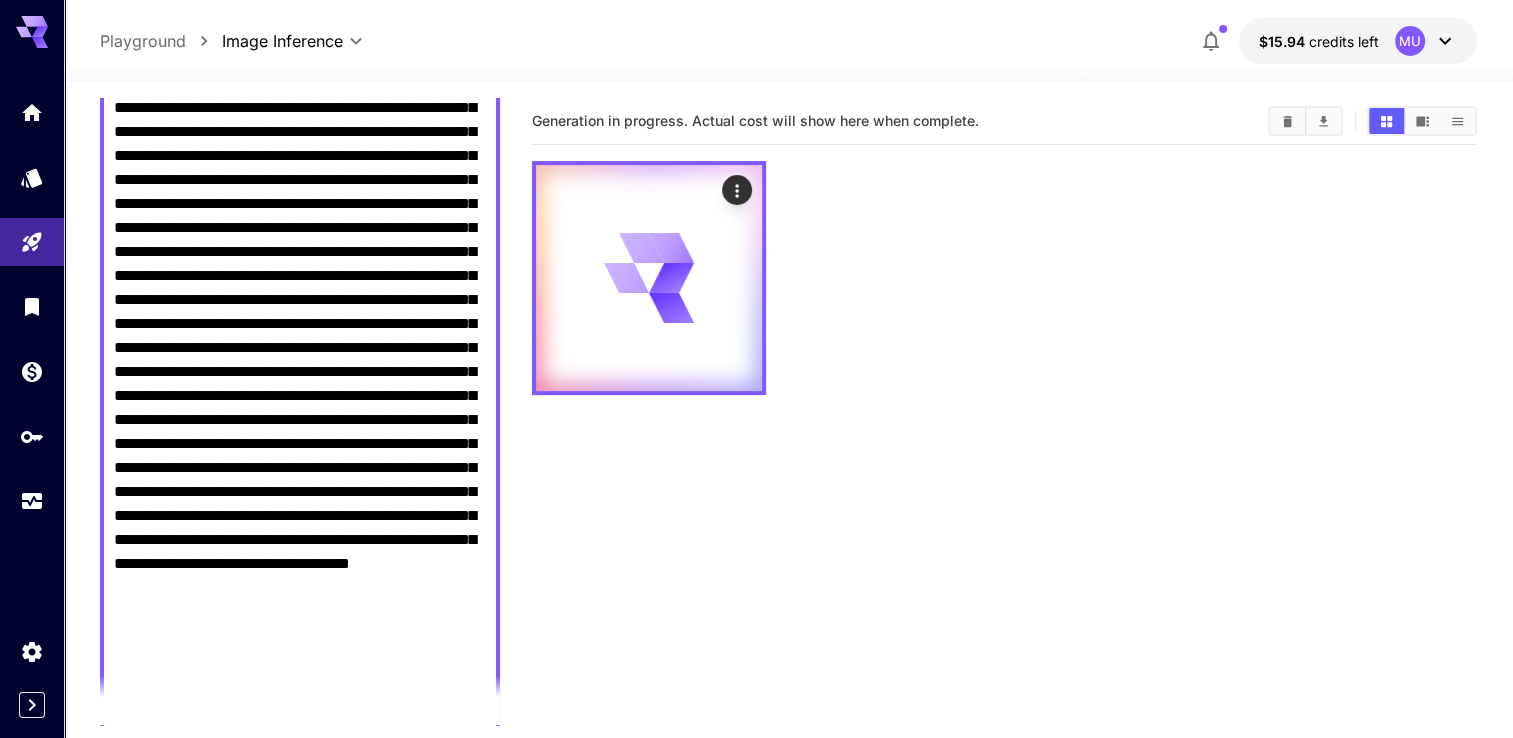 click at bounding box center [1004, 278] 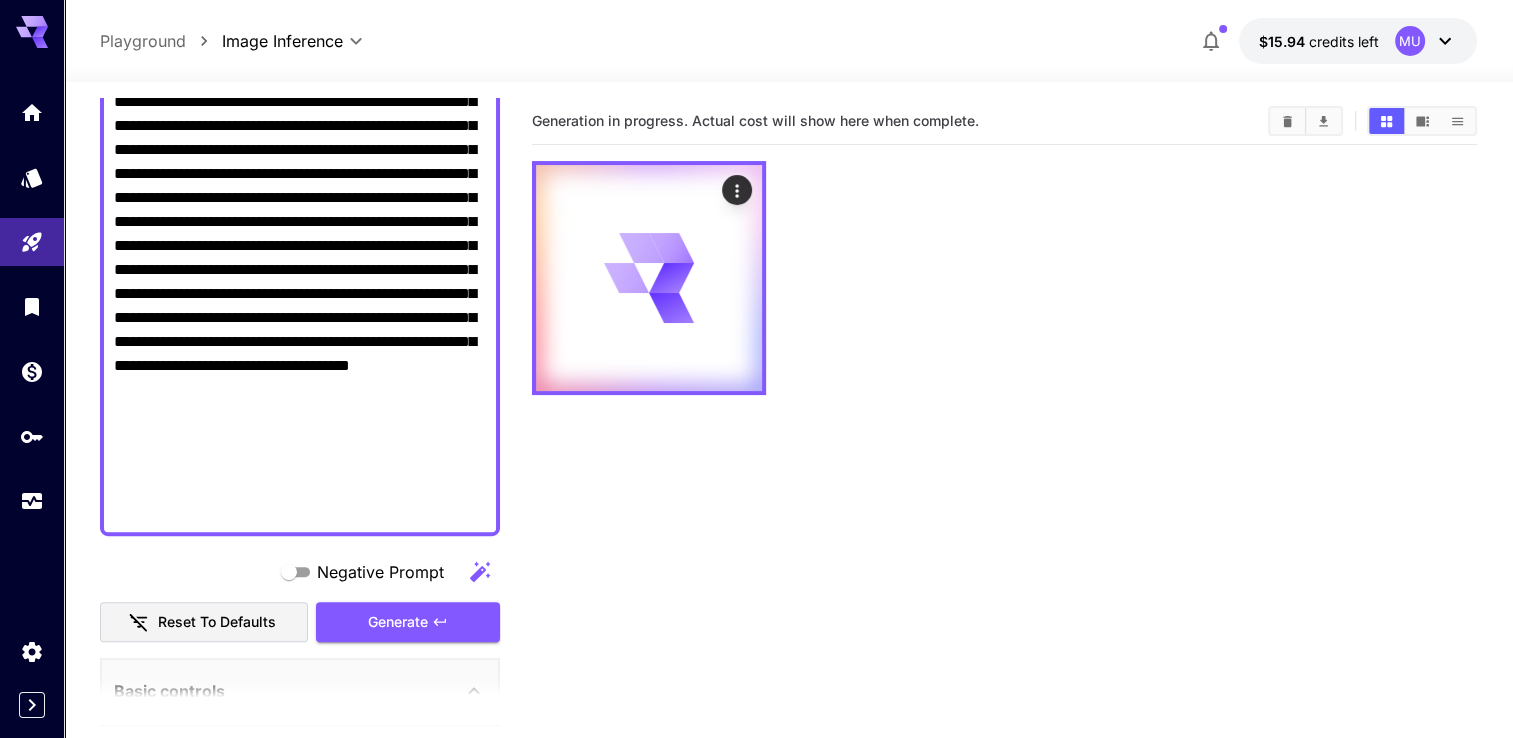 scroll, scrollTop: 1000, scrollLeft: 0, axis: vertical 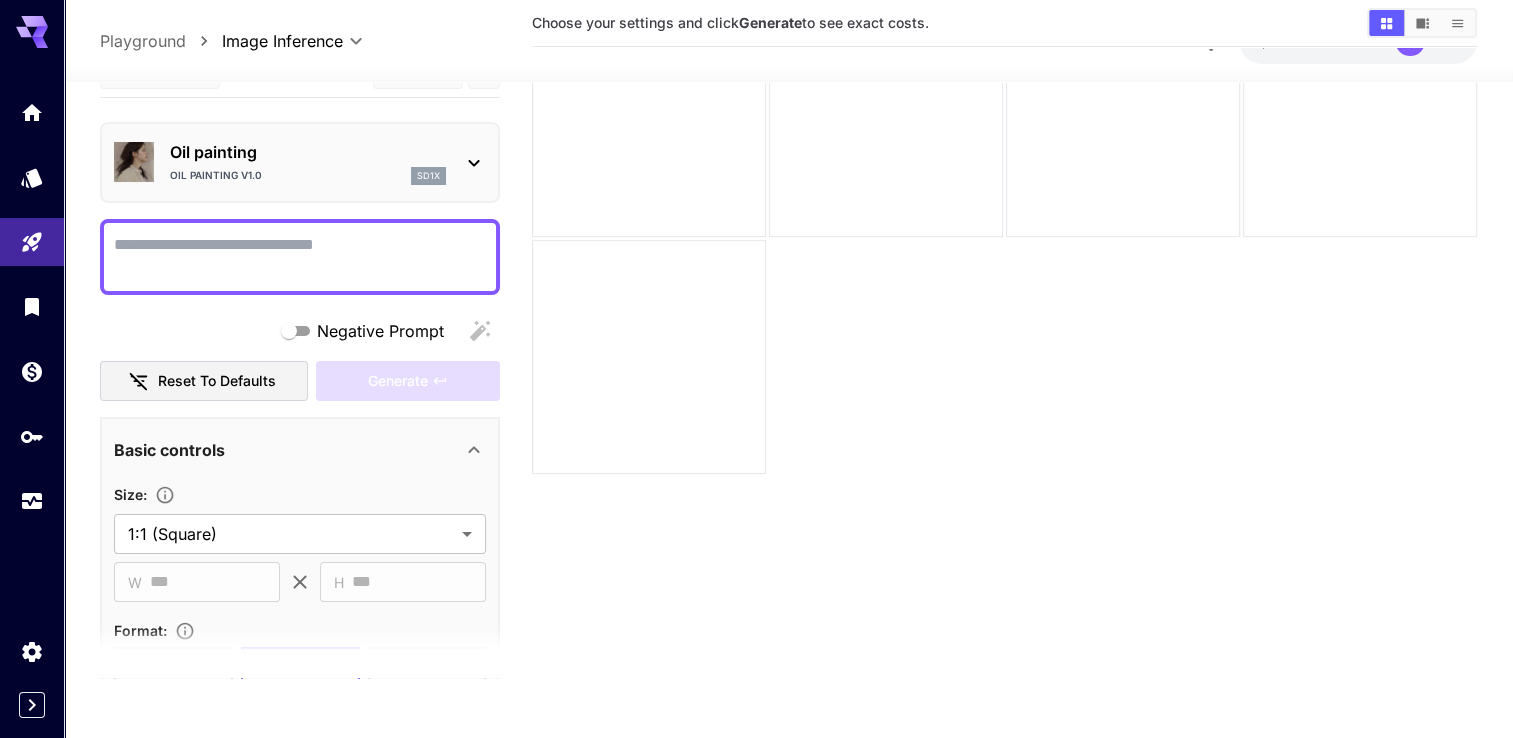 click on "Negative Prompt" at bounding box center (300, 256) 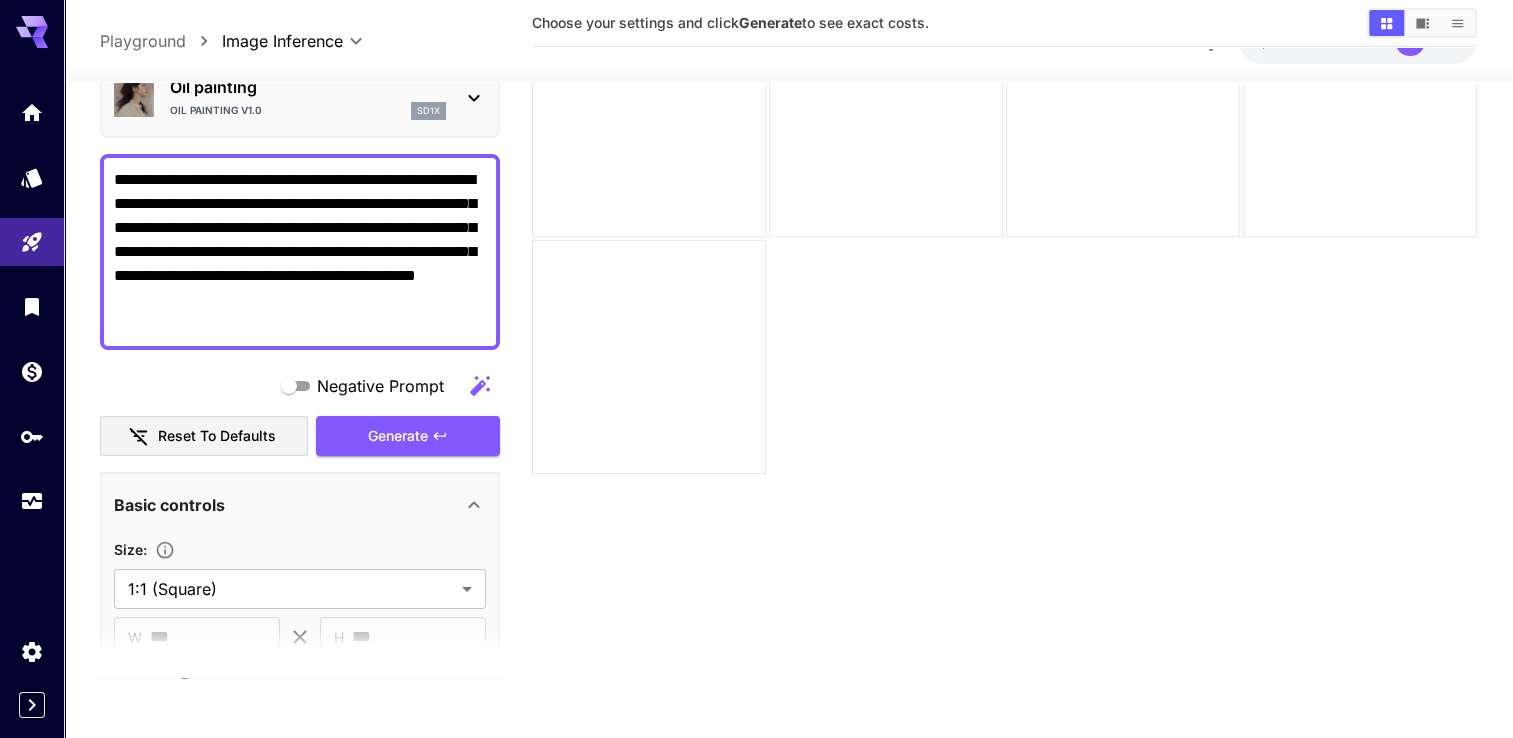 scroll, scrollTop: 200, scrollLeft: 0, axis: vertical 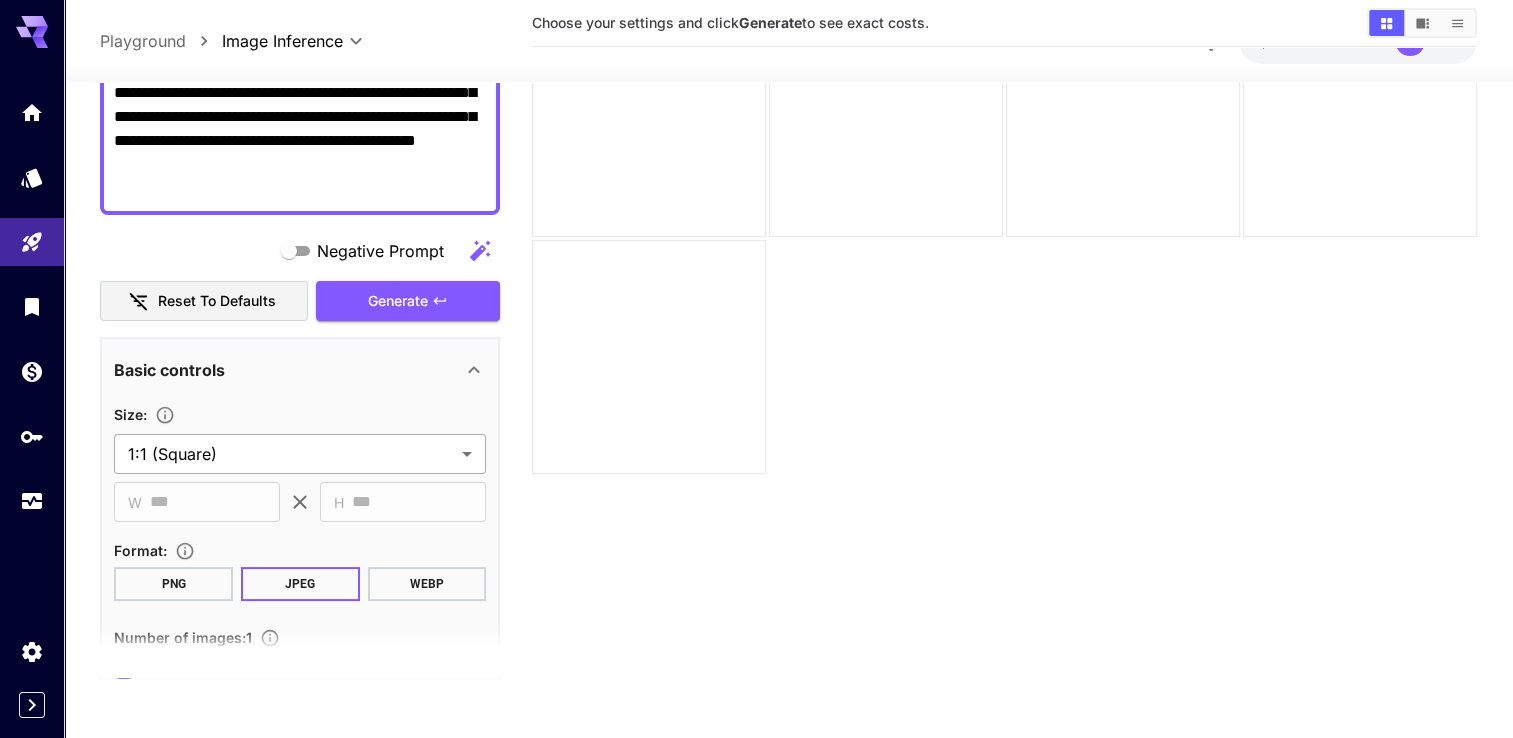 type on "**********" 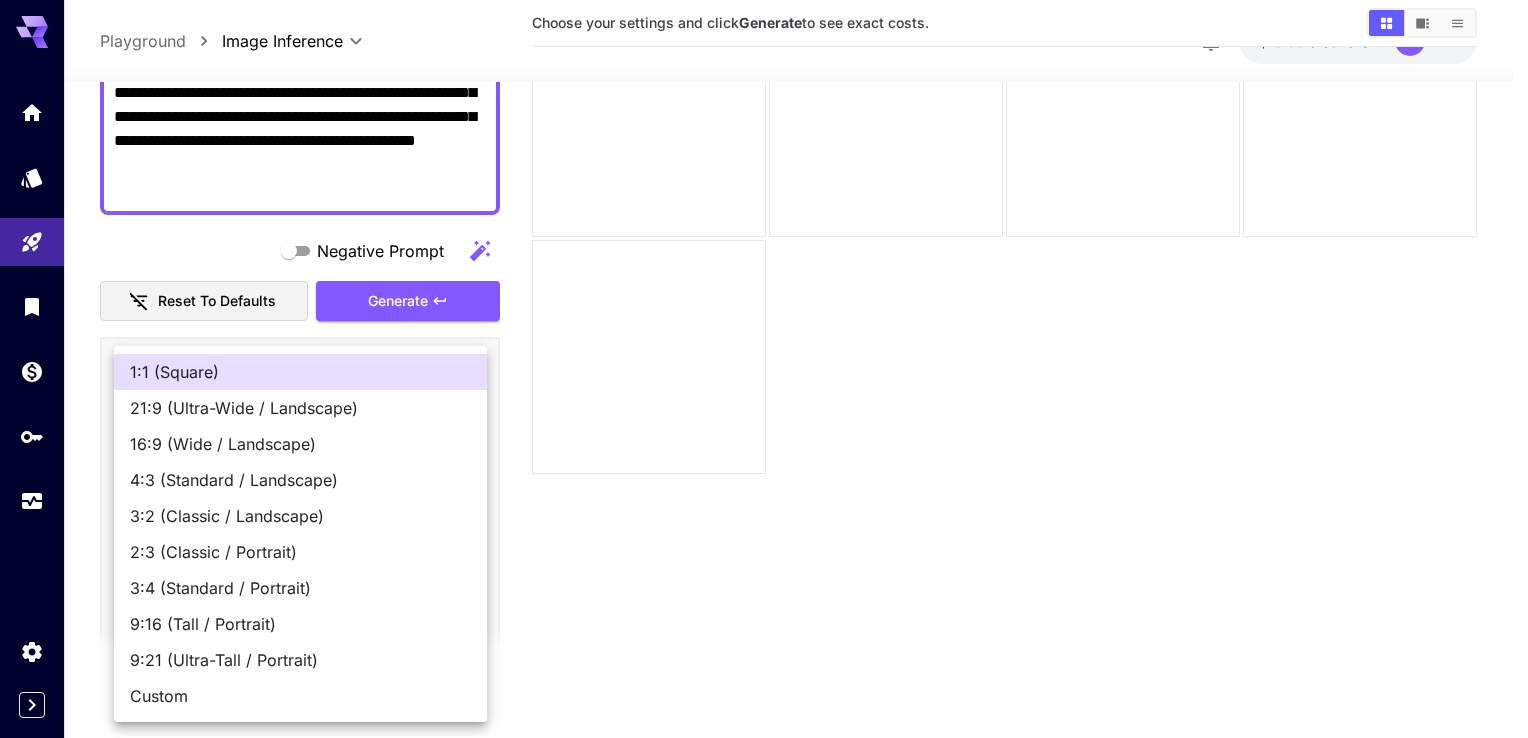 click on "**********" at bounding box center [764, 290] 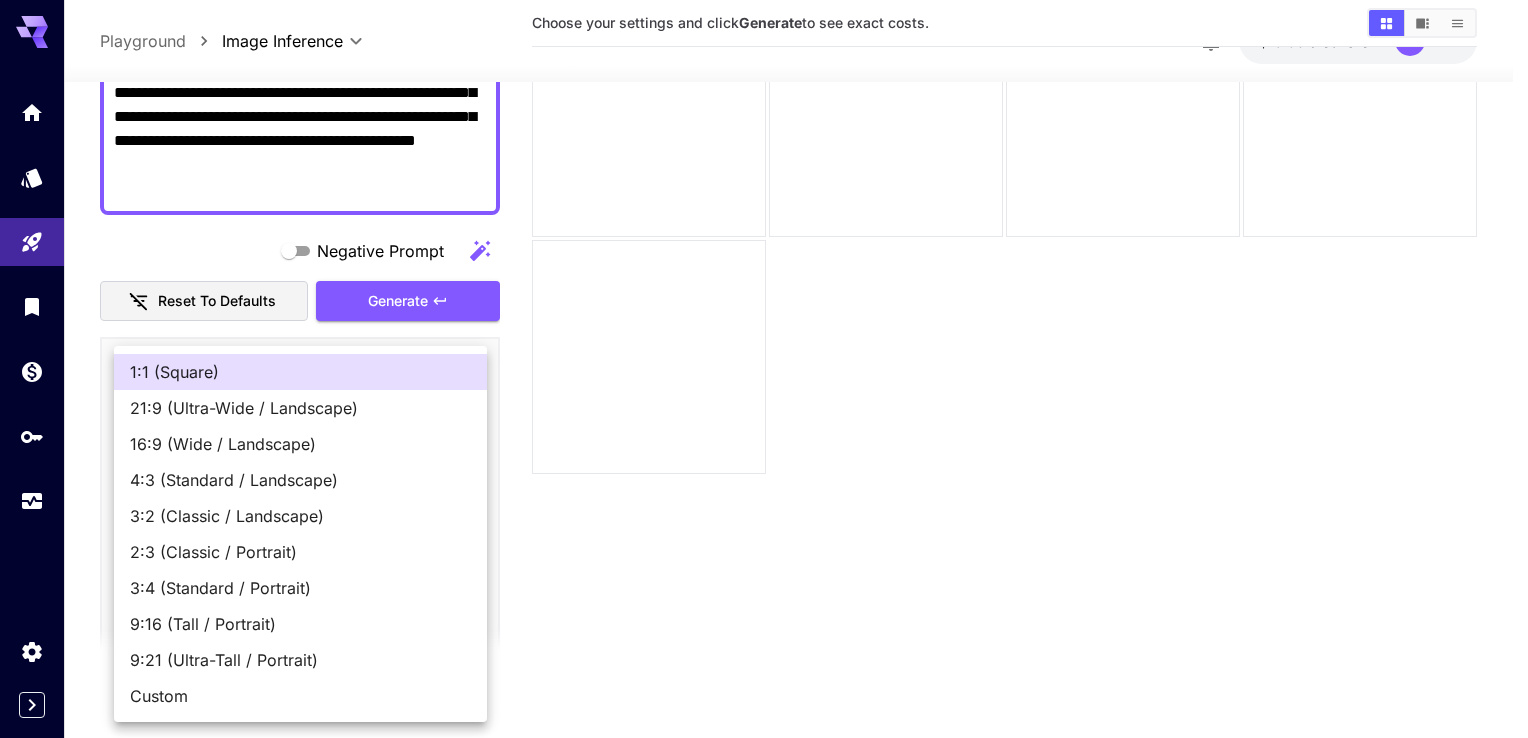 click on "16:9 (Wide / Landscape)" at bounding box center (300, 444) 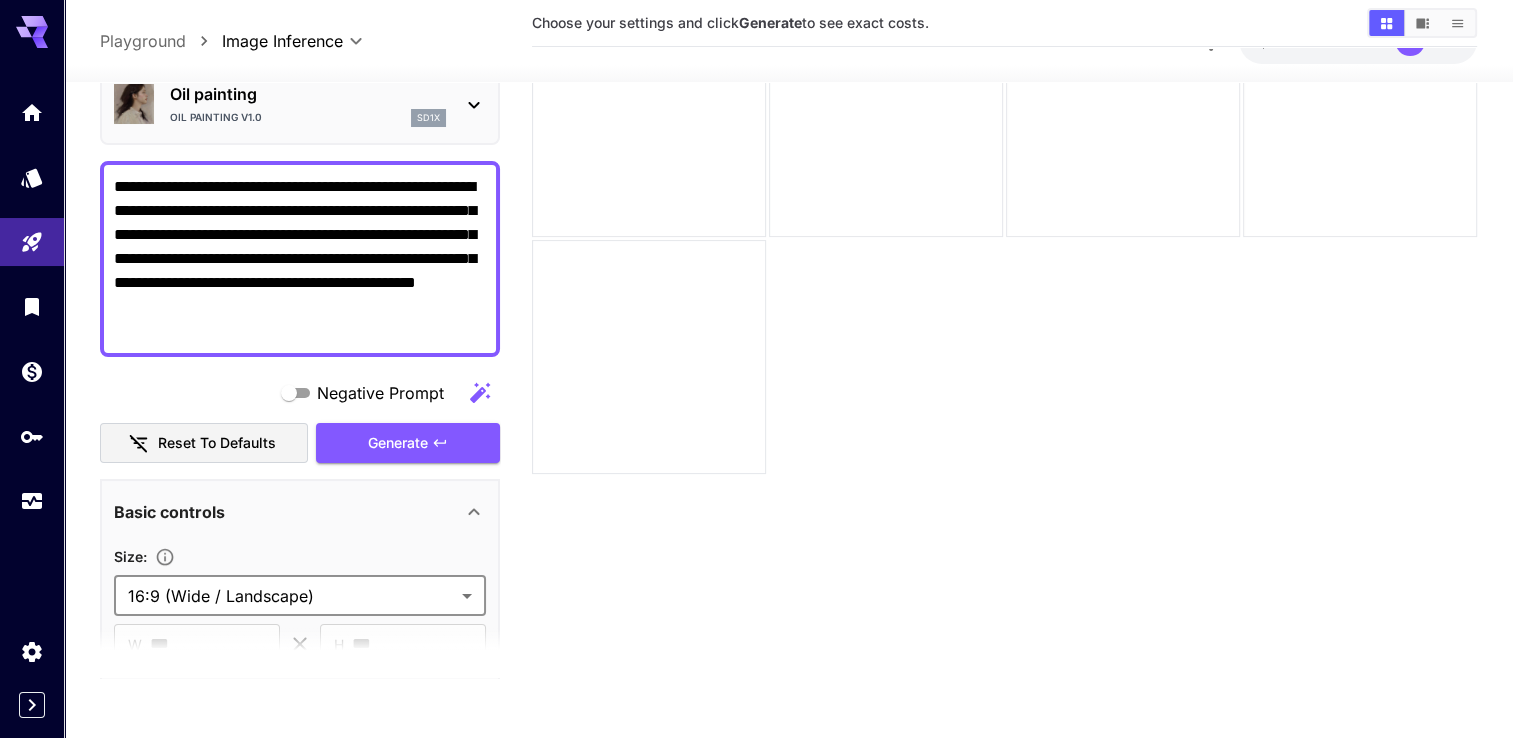 scroll, scrollTop: 0, scrollLeft: 0, axis: both 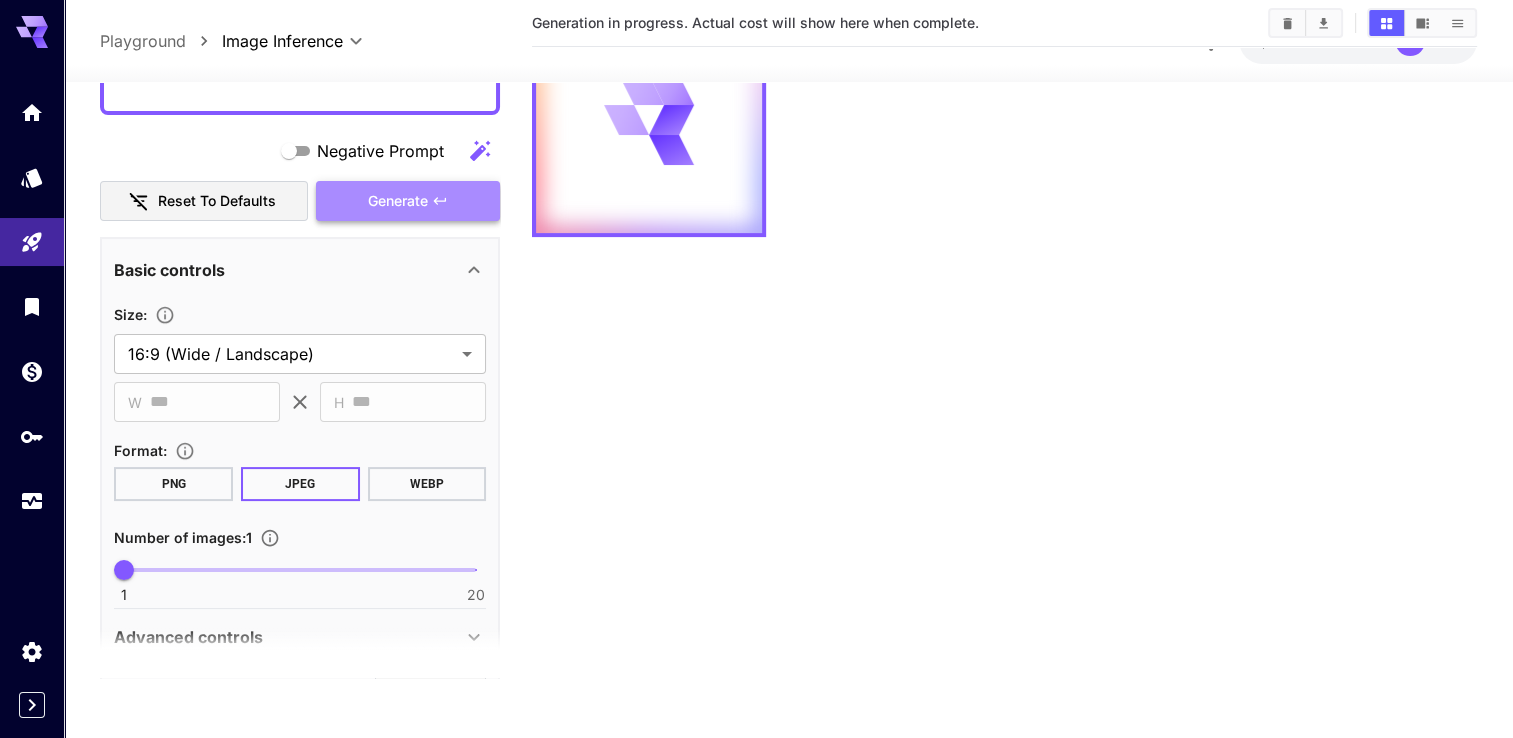 click on "Generate" at bounding box center (398, 200) 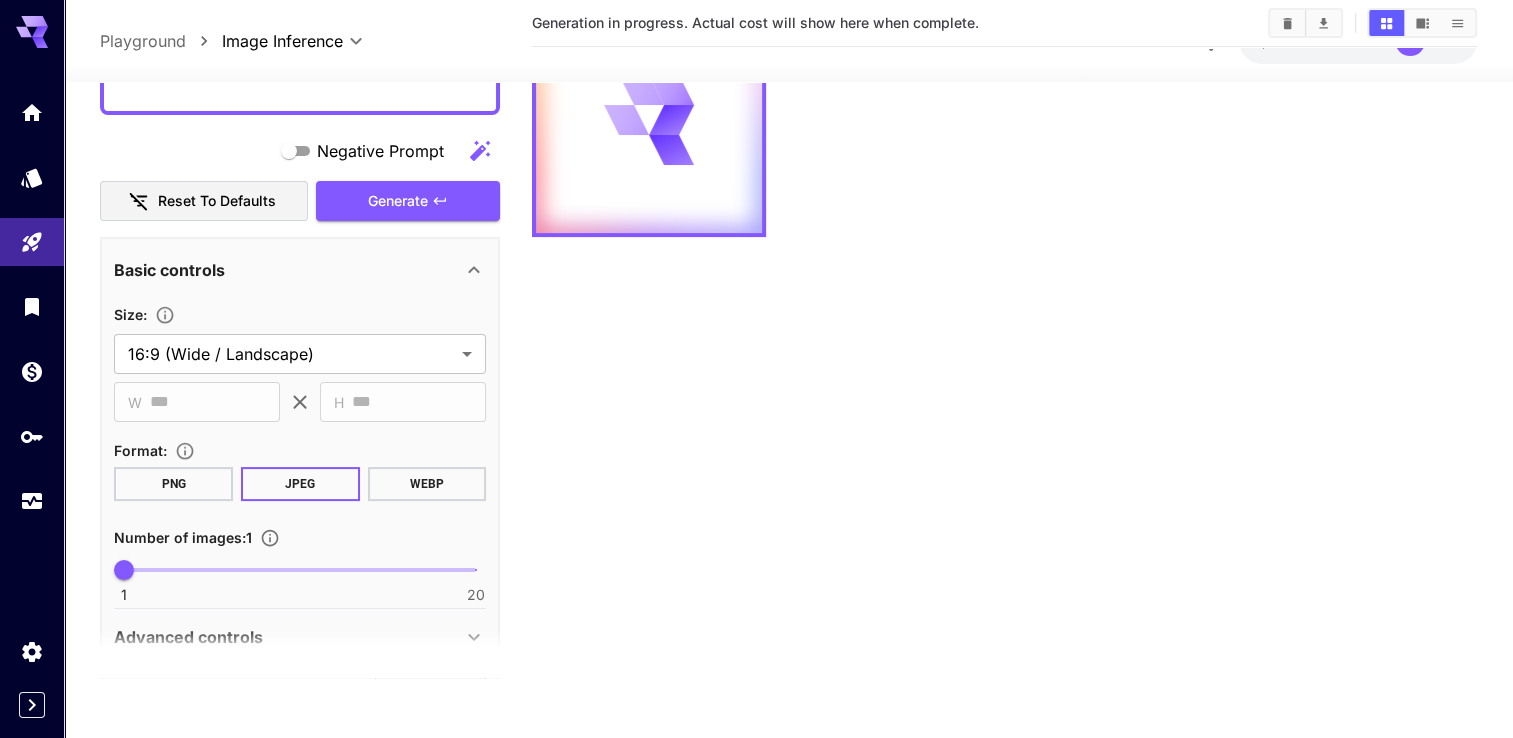 scroll, scrollTop: 0, scrollLeft: 0, axis: both 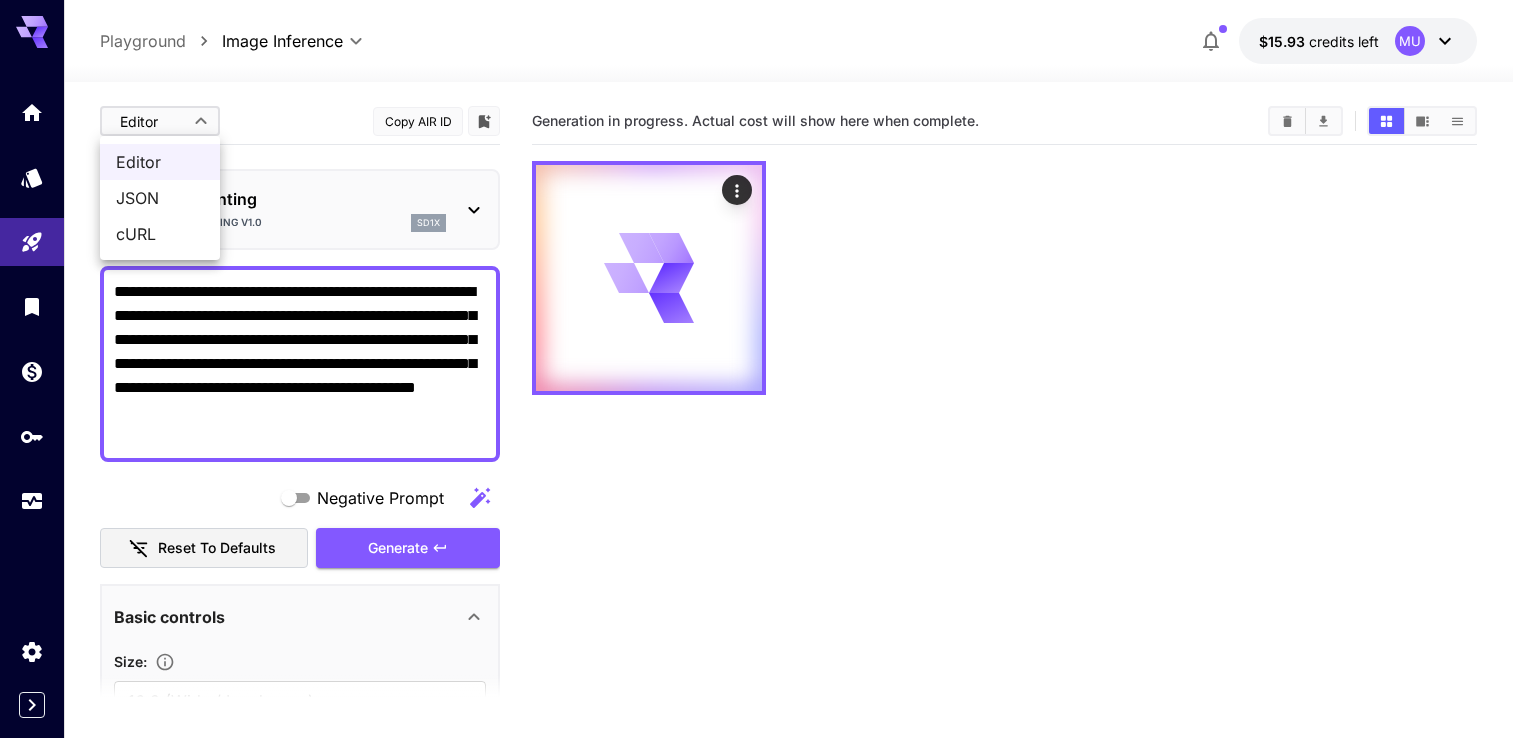 click on "**********" at bounding box center [764, 448] 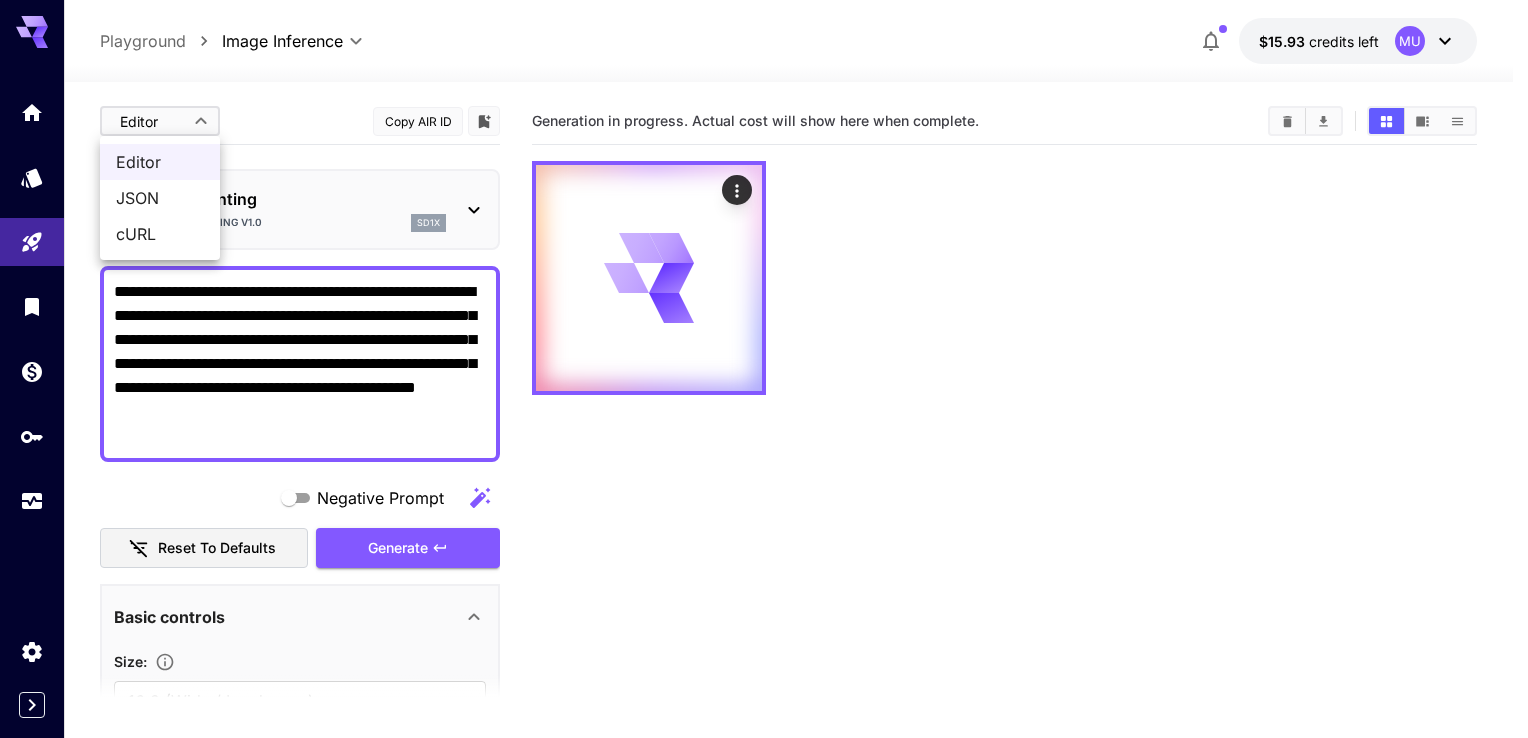 click at bounding box center (764, 369) 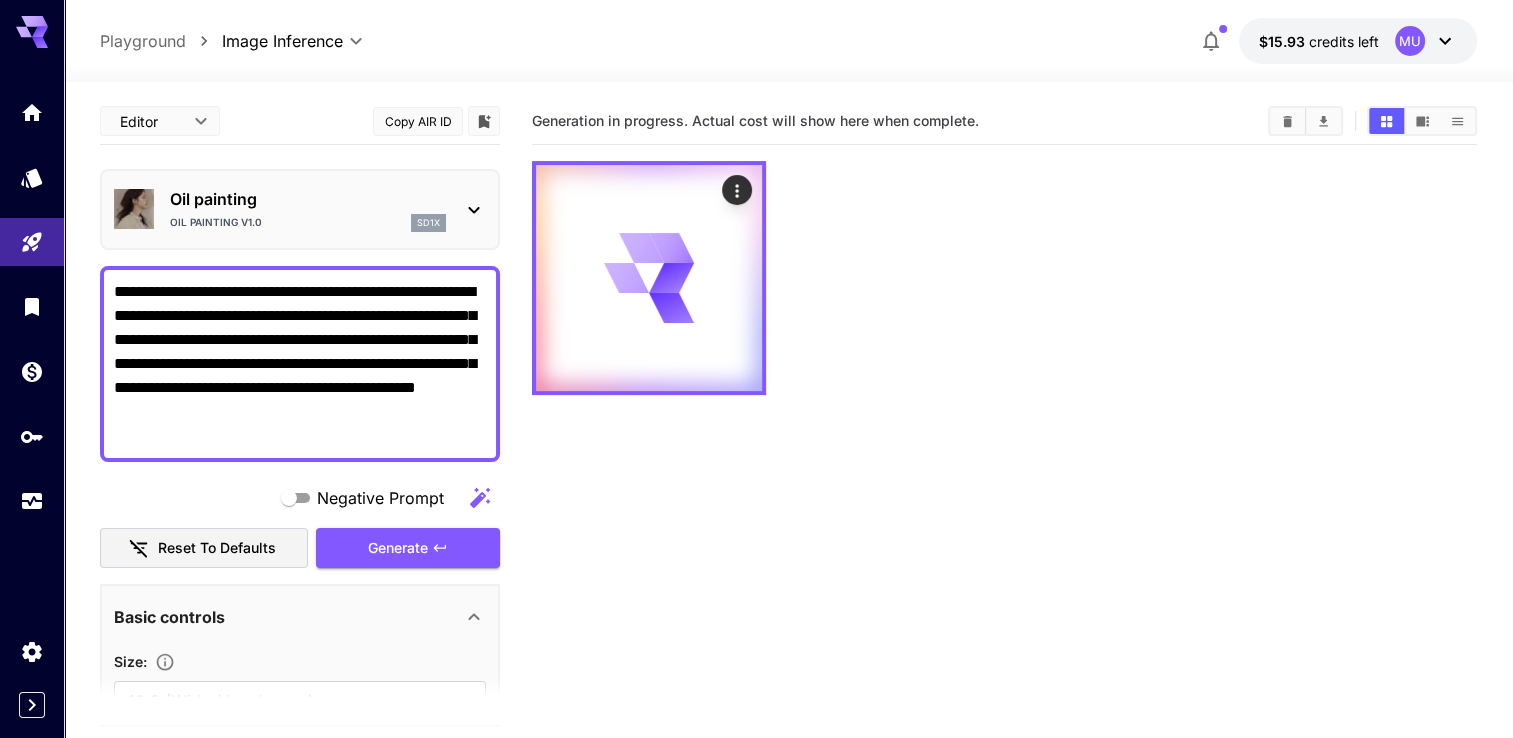 click 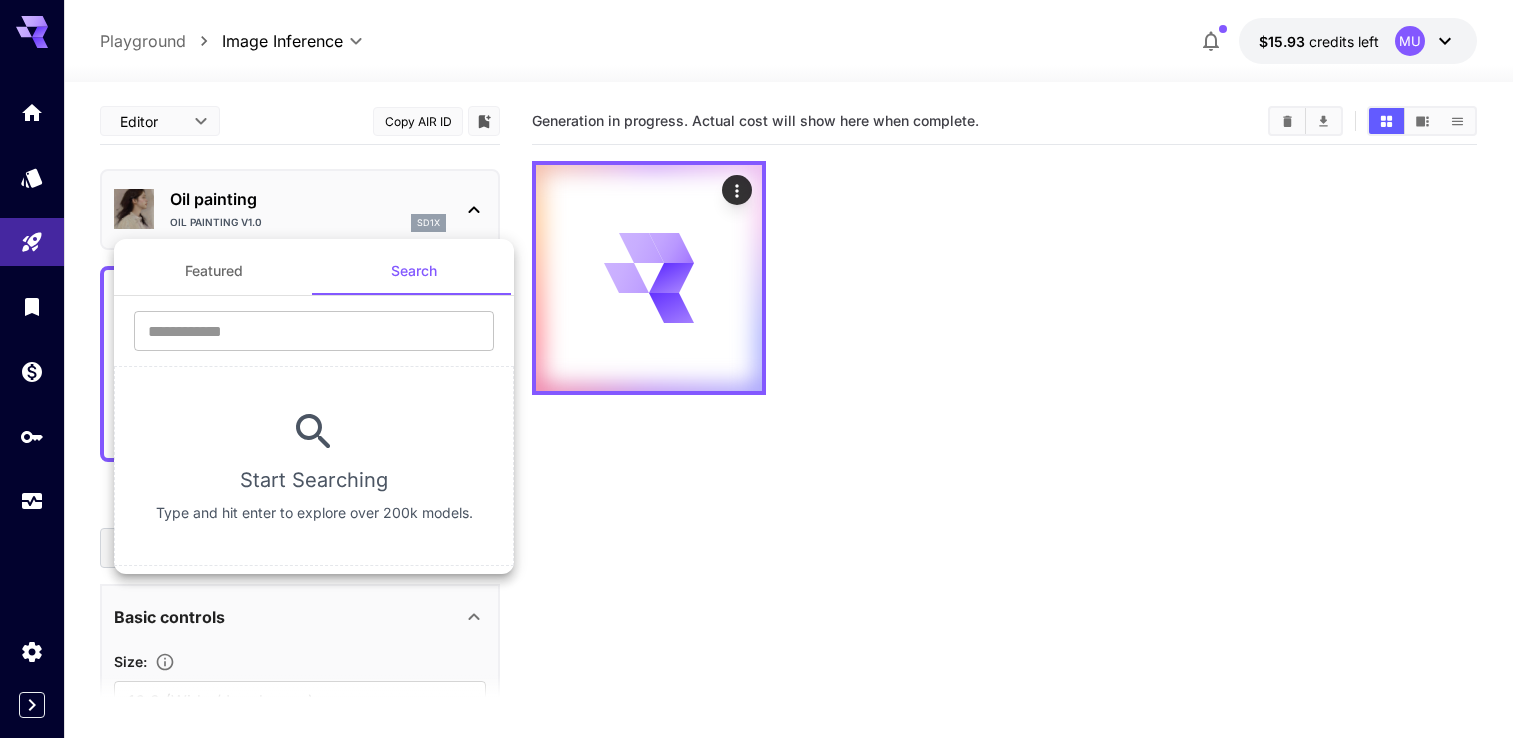 click on "Featured" at bounding box center (214, 271) 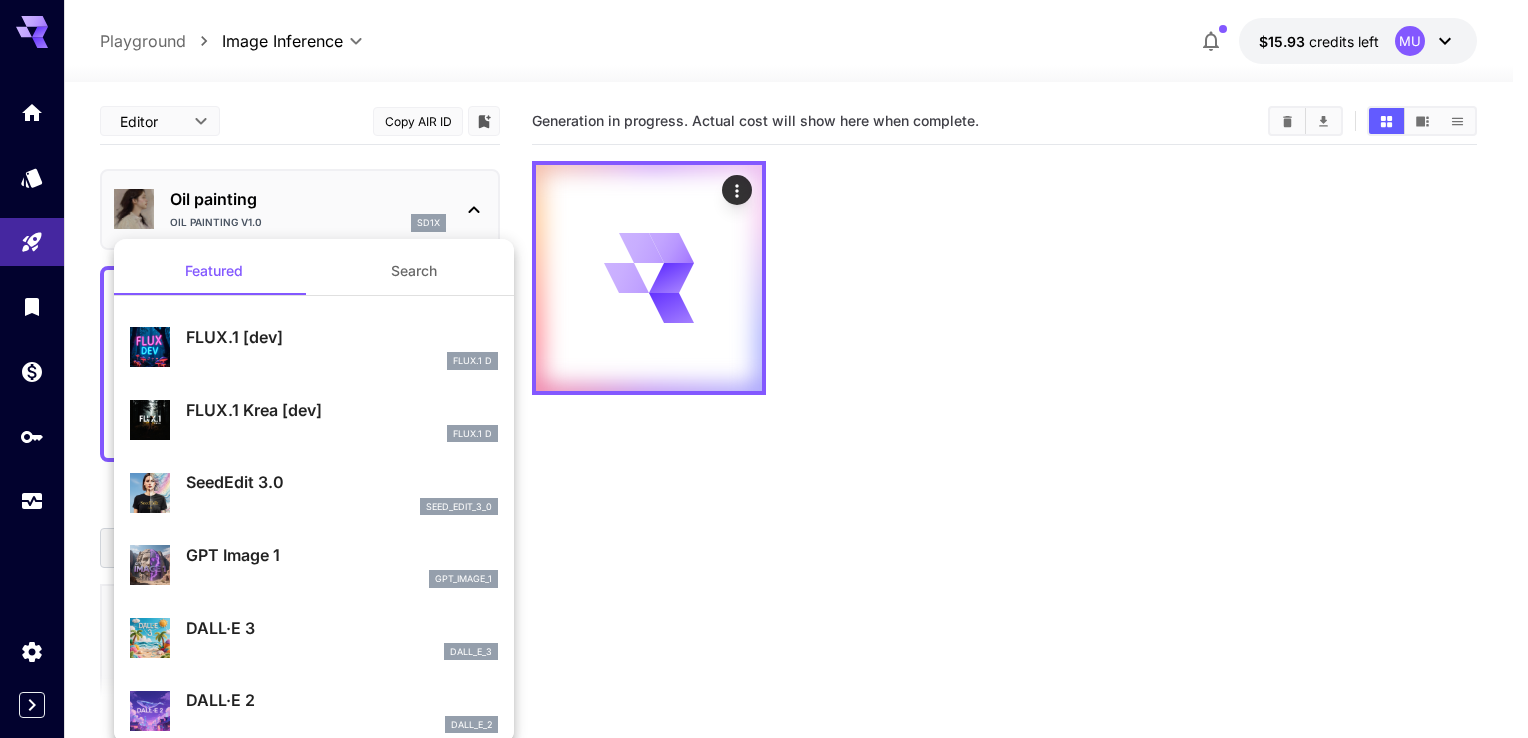 click on "Search" at bounding box center [414, 271] 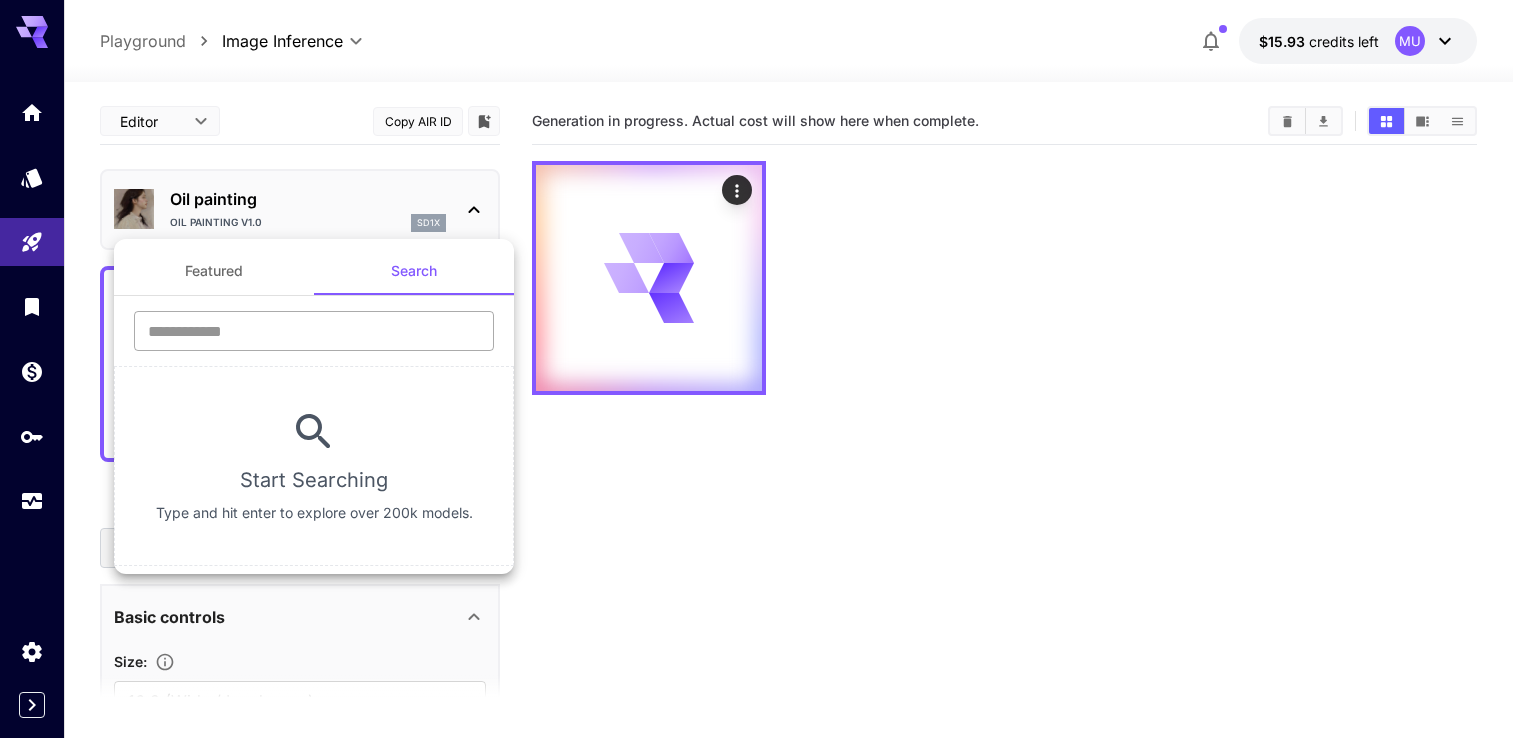 click at bounding box center [314, 331] 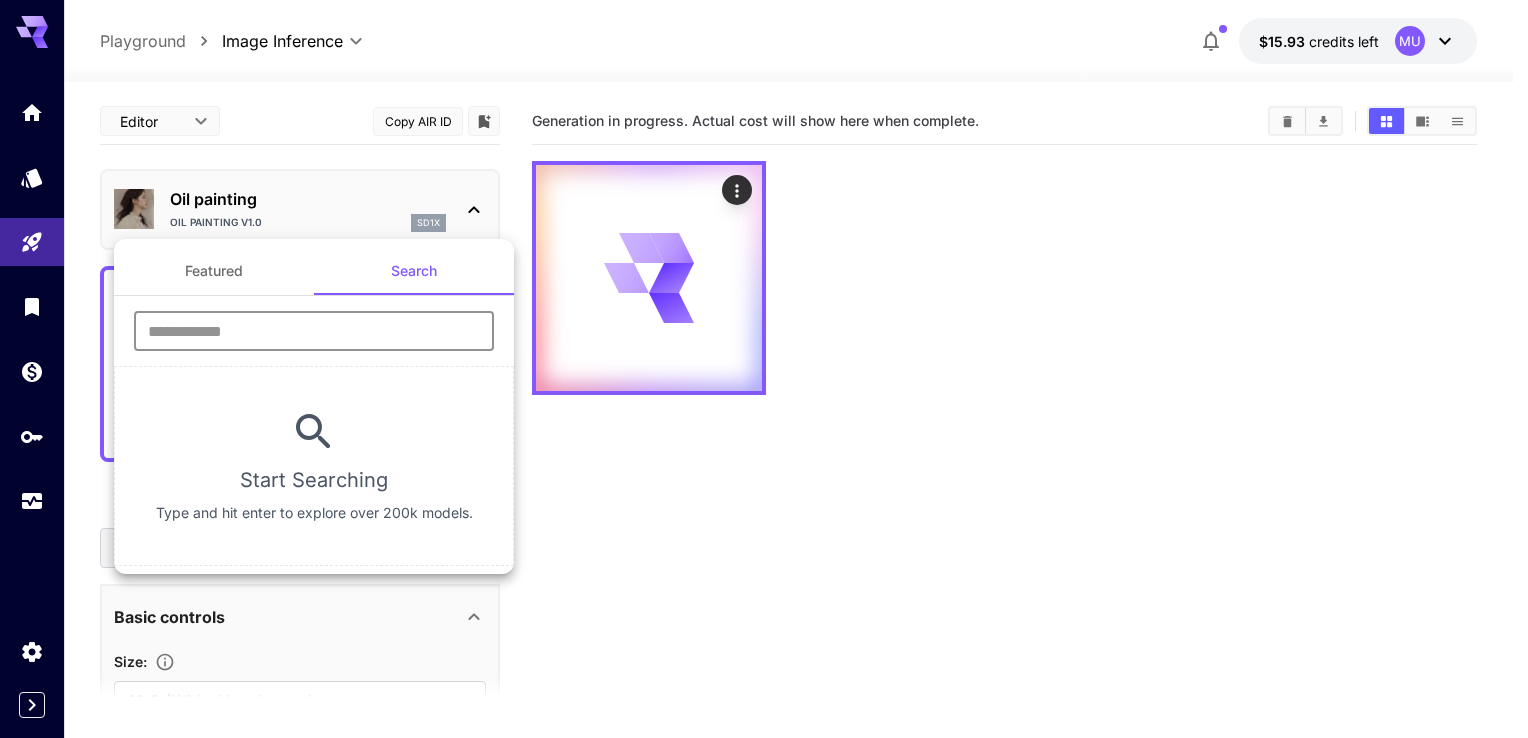 type on "**********" 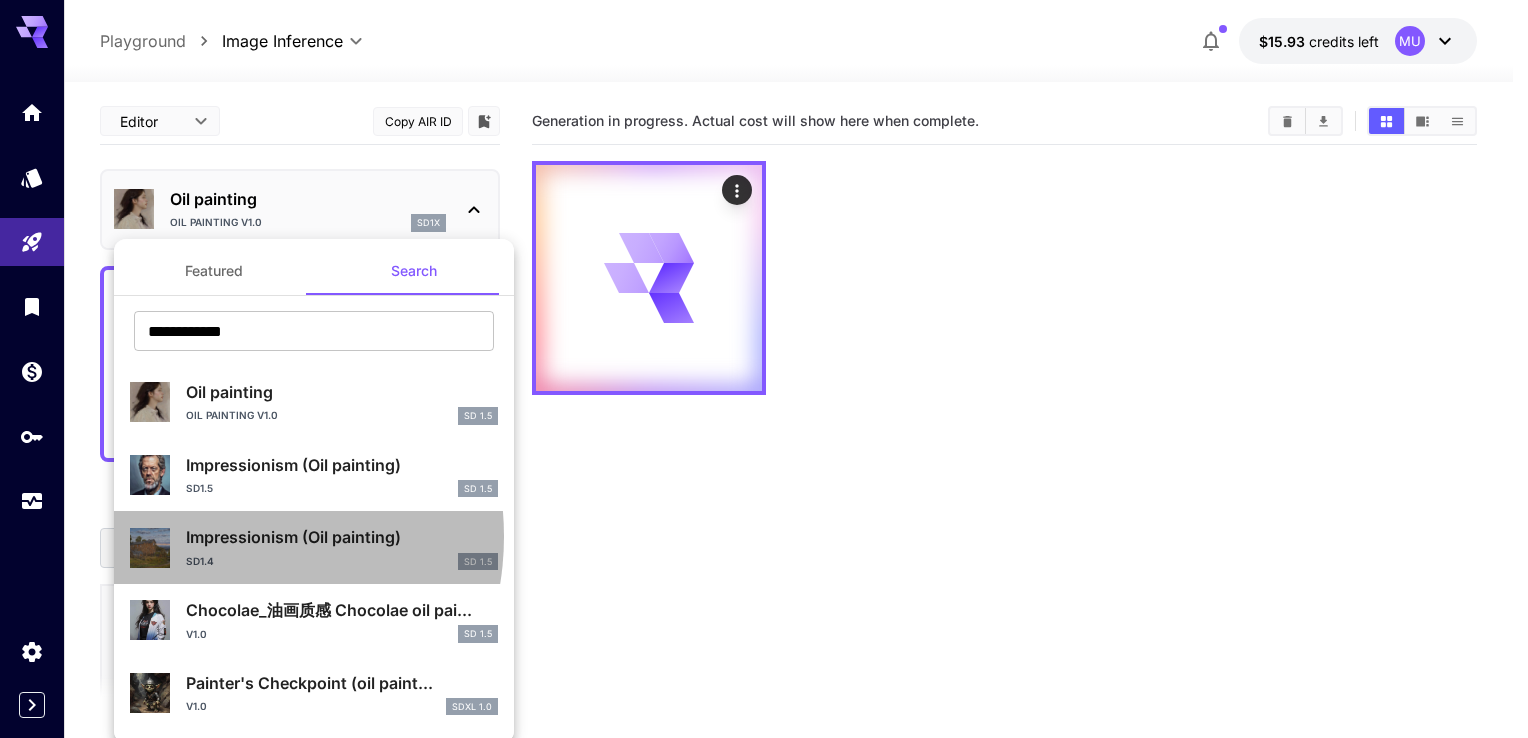 click on "Impressionism (Oil painting)" at bounding box center (342, 537) 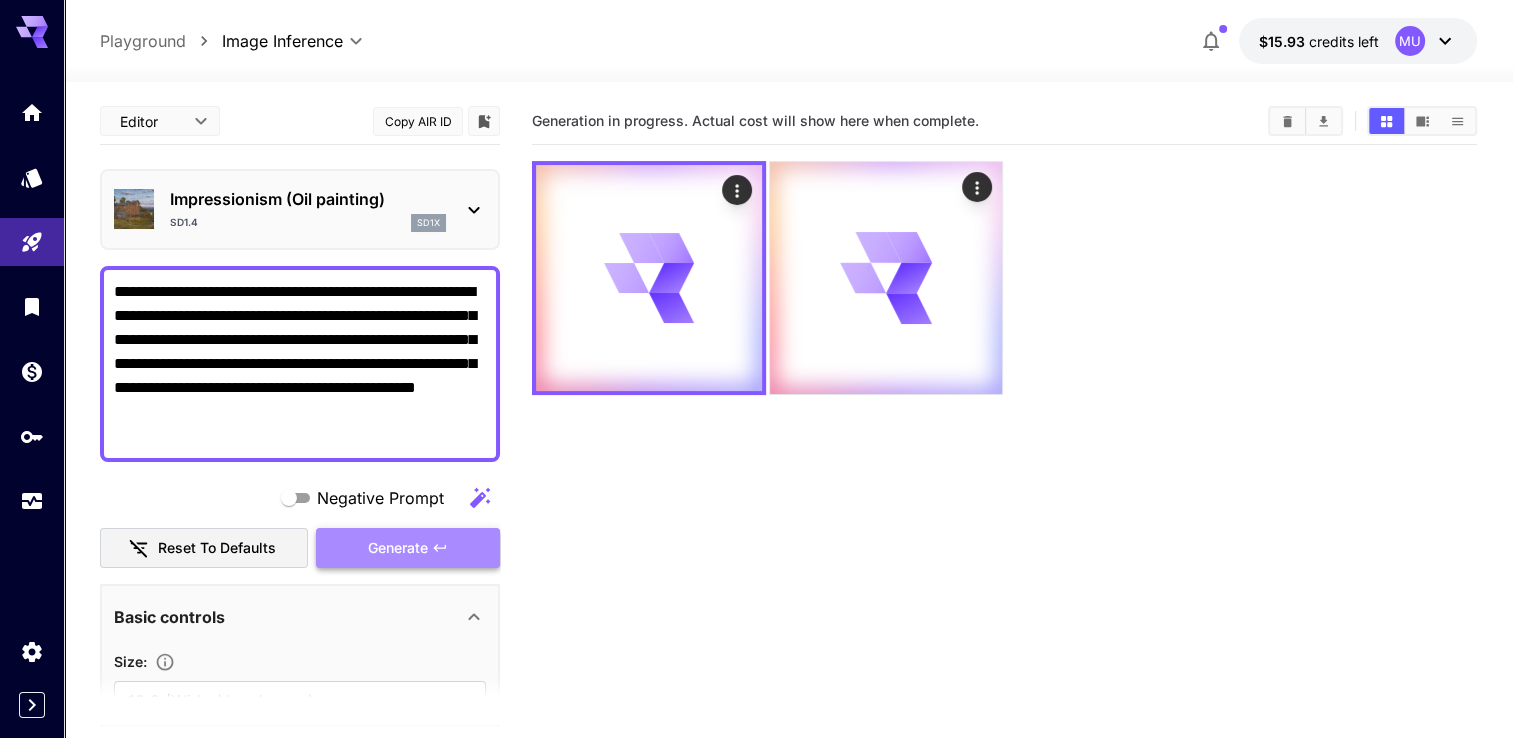 click on "Generate" at bounding box center (398, 548) 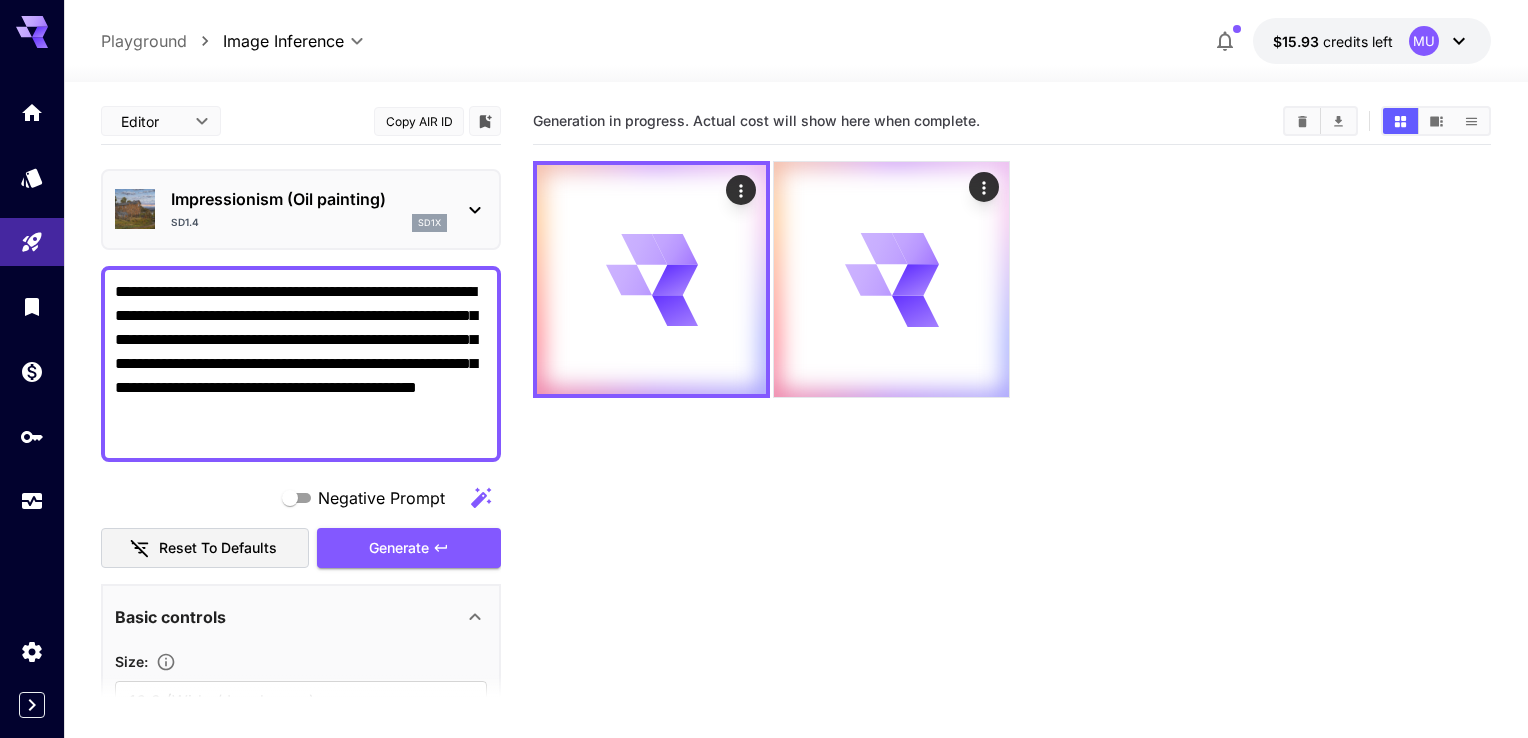 click on "**********" at bounding box center (764, 448) 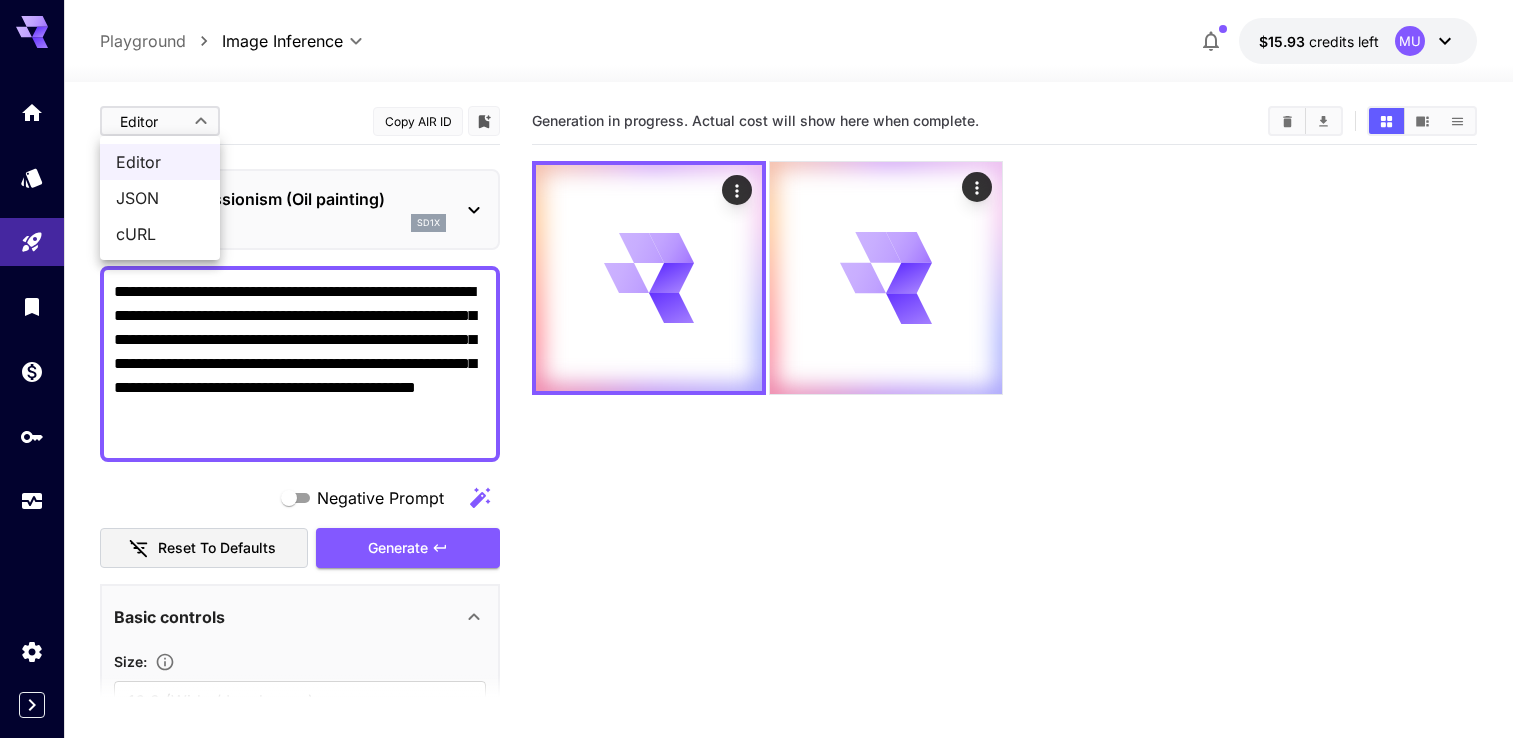 click on "JSON" at bounding box center [160, 198] 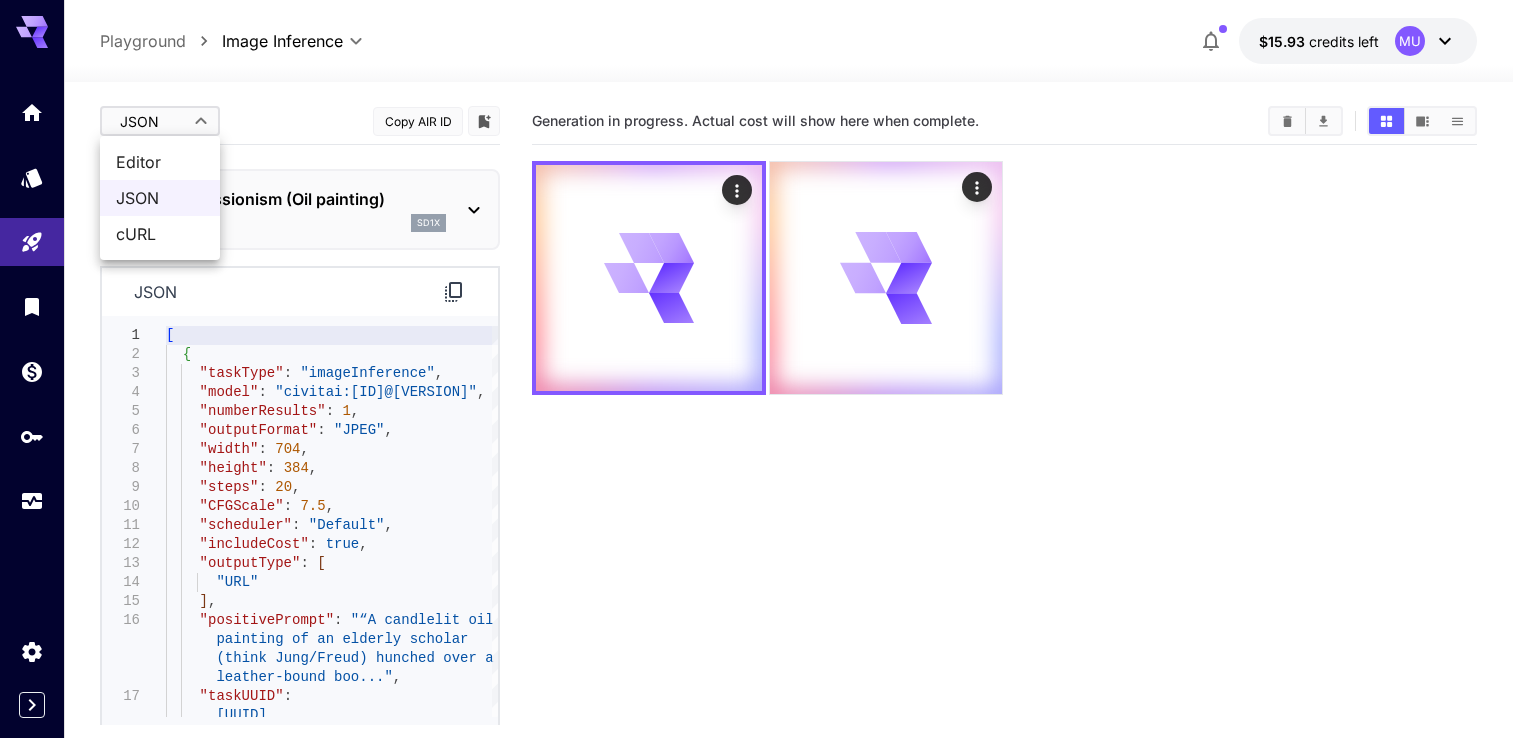 click on "**********" at bounding box center (764, 448) 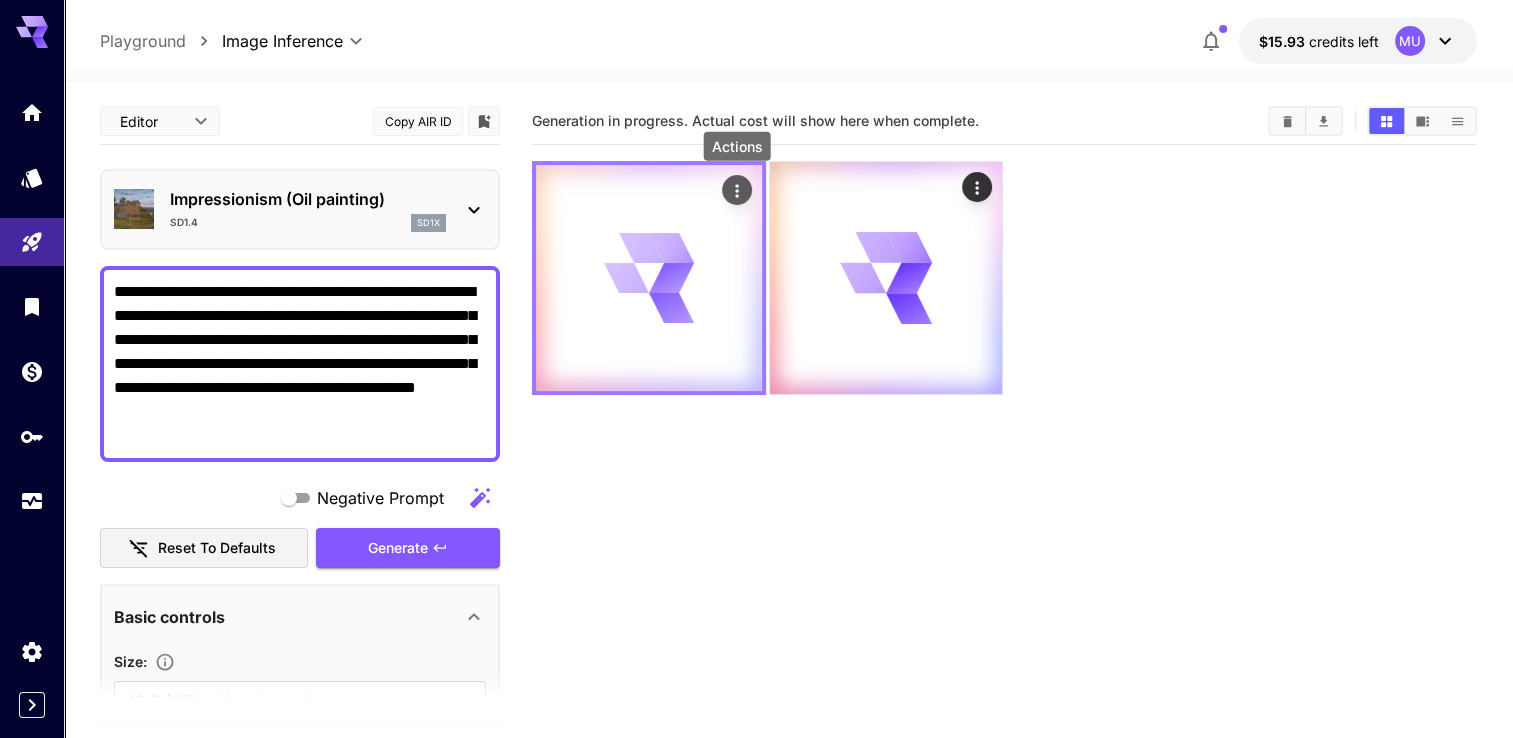 click 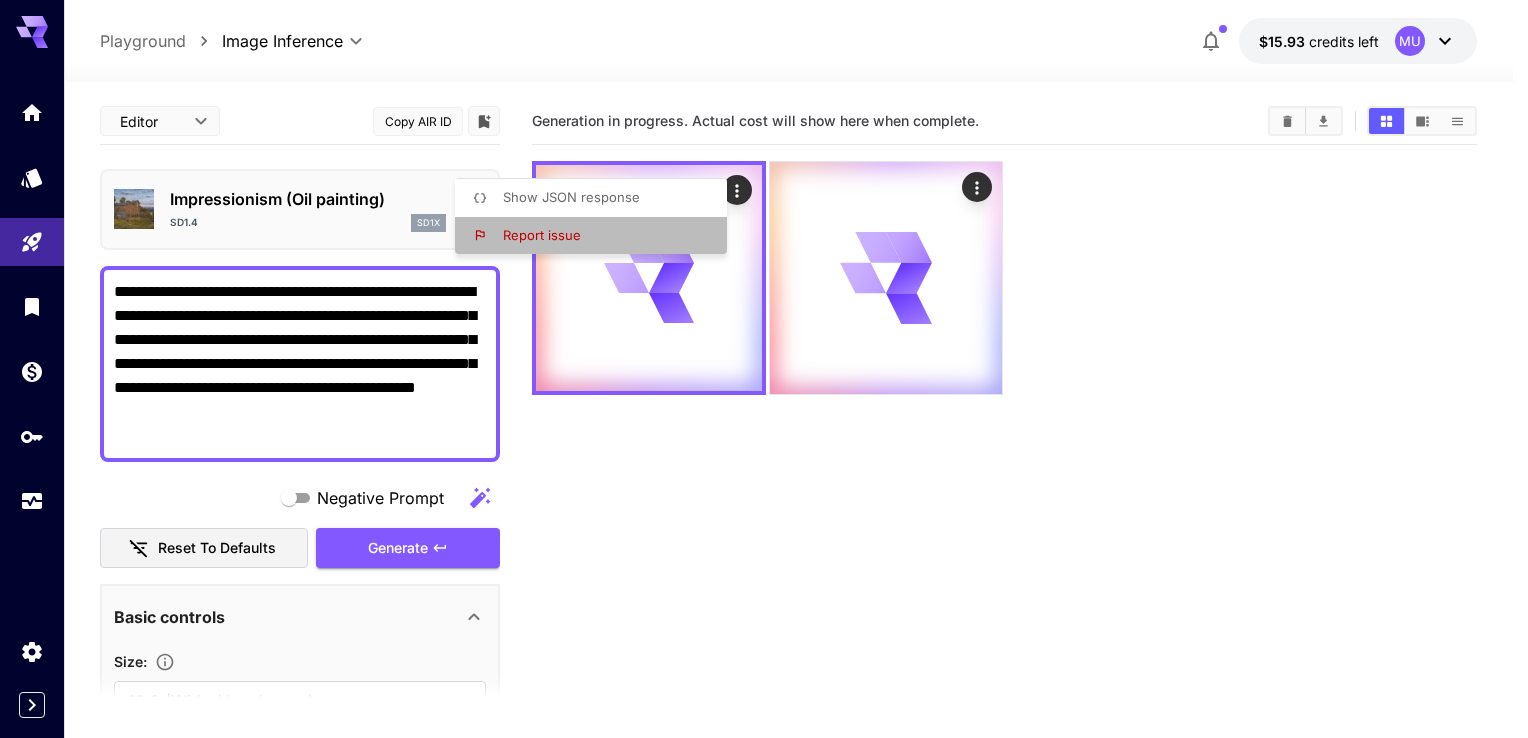 click on "Report issue" at bounding box center [597, 236] 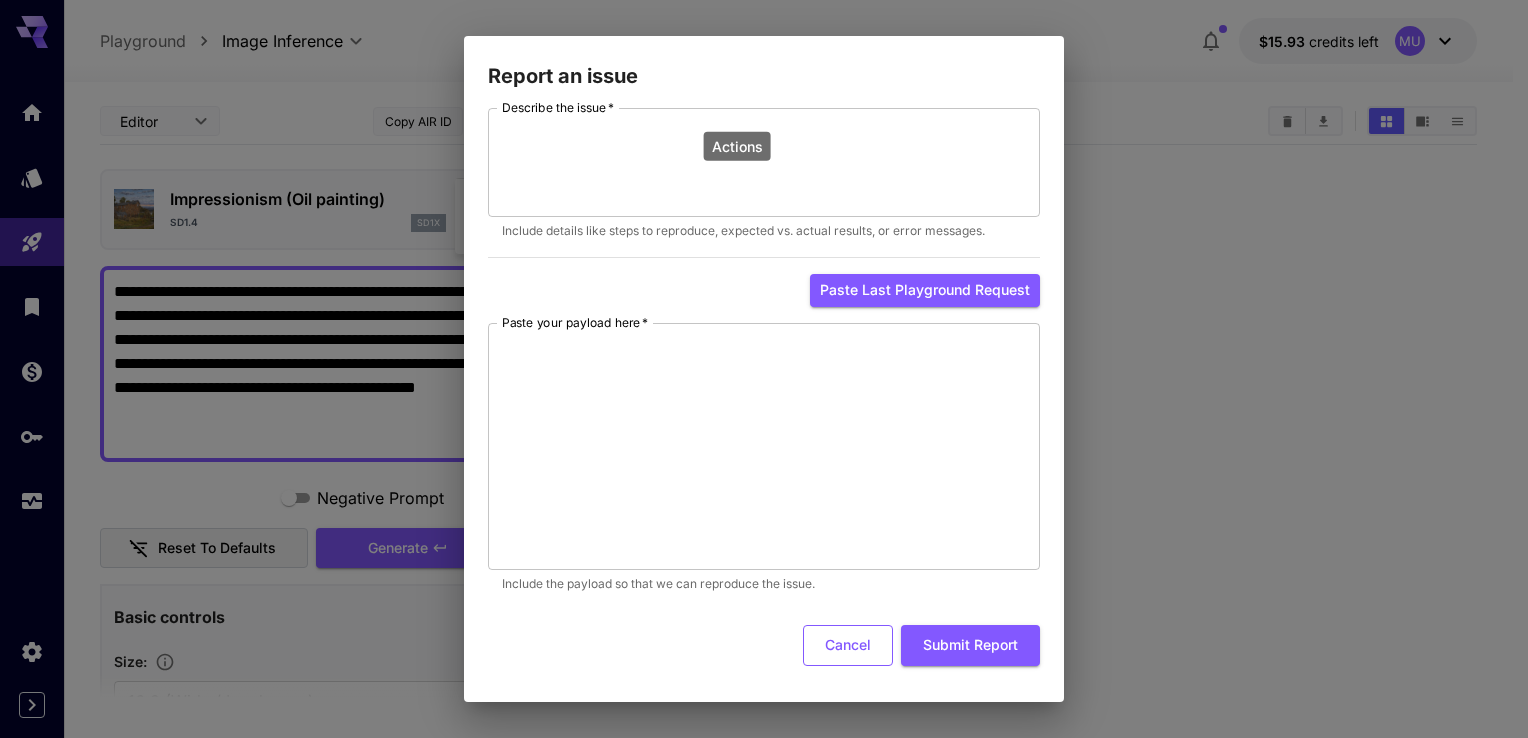 click on "Cancel" at bounding box center (848, 645) 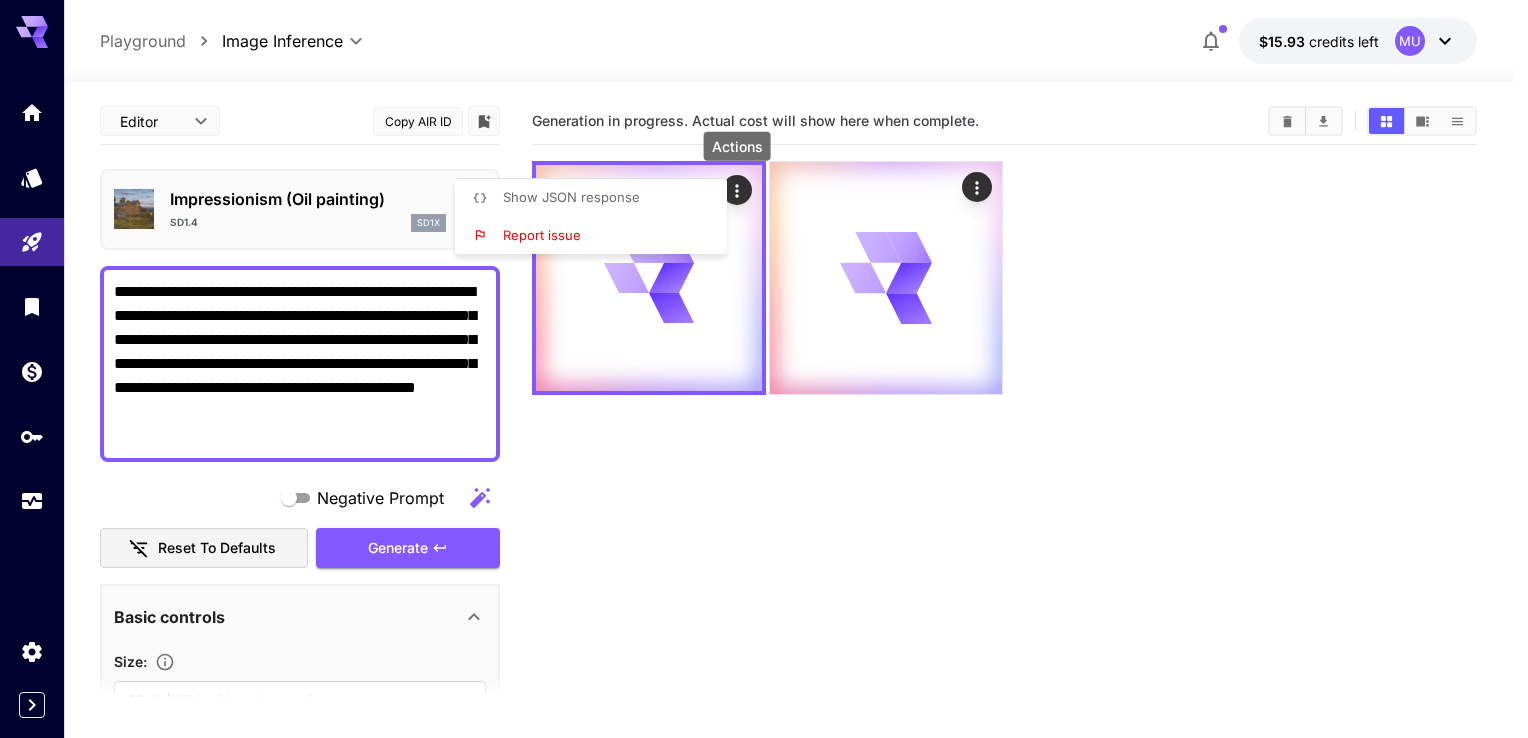 click at bounding box center [764, 369] 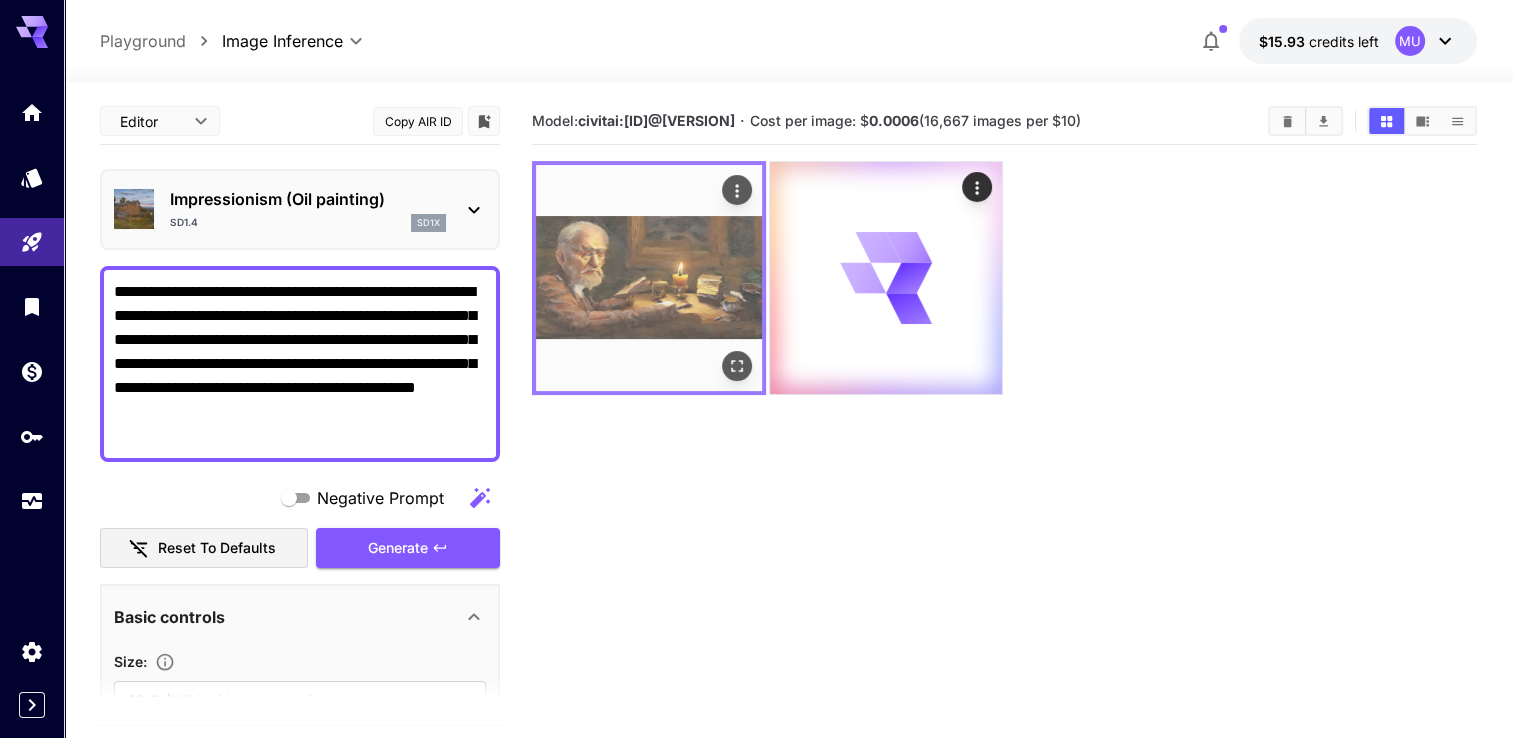 click 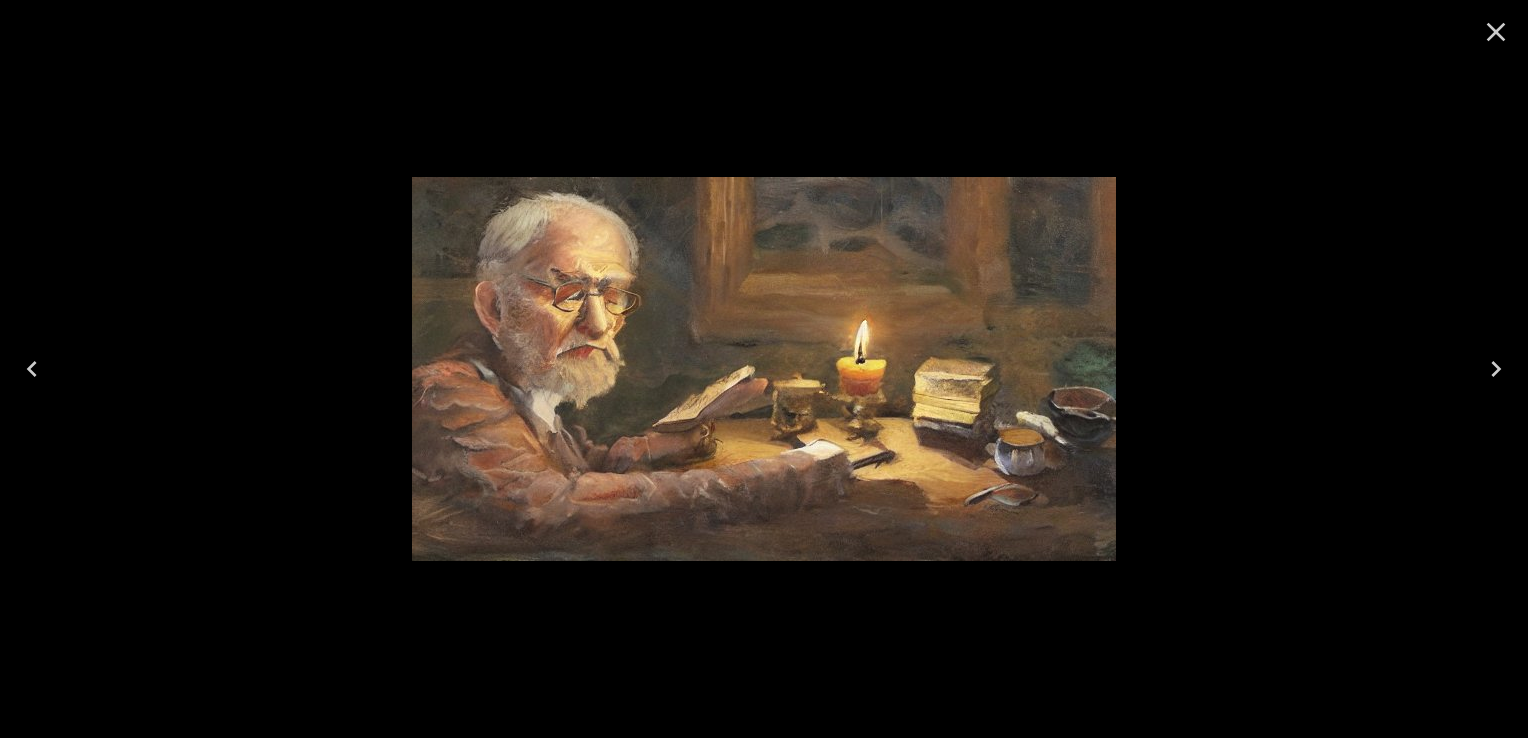 click 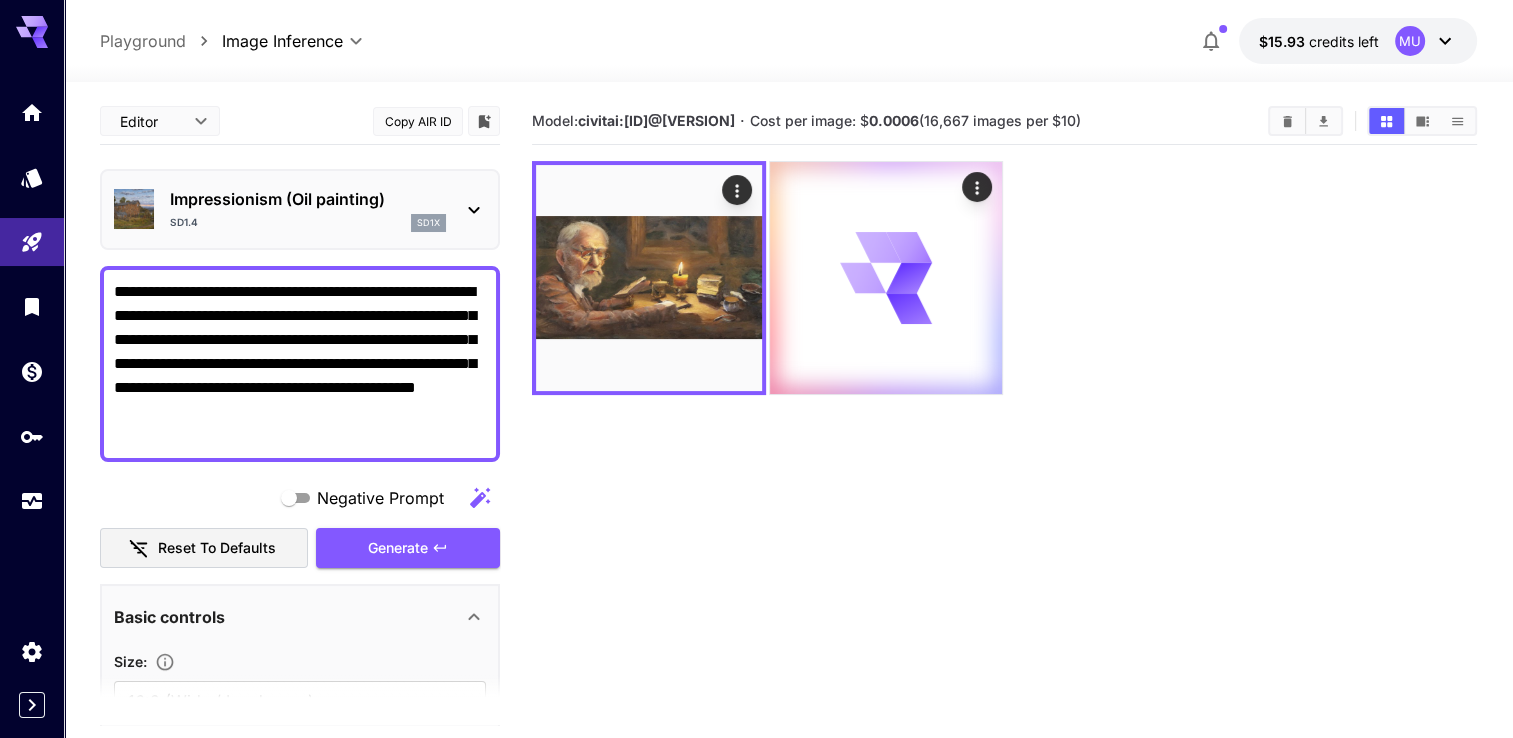 click on "sd1x" at bounding box center (428, 223) 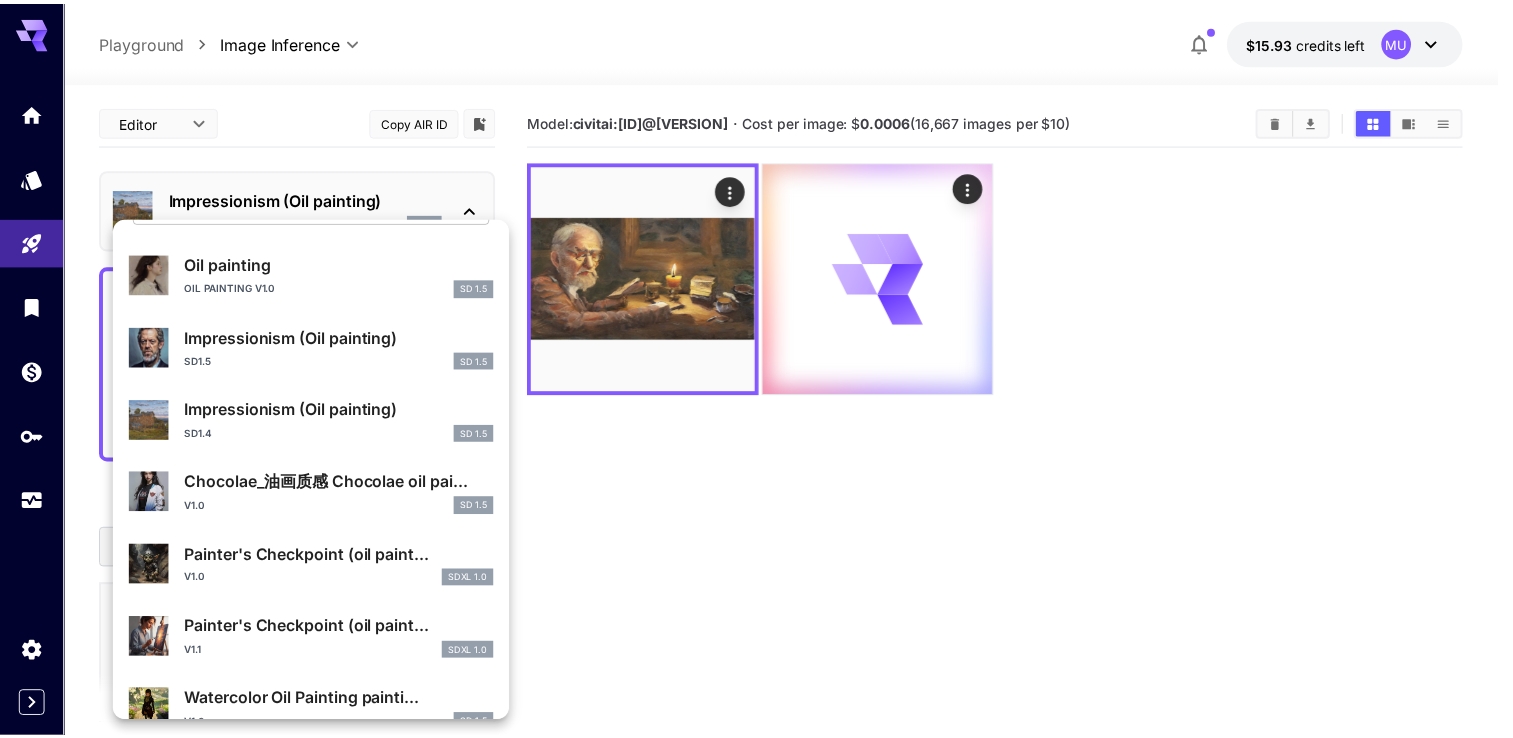 scroll, scrollTop: 0, scrollLeft: 0, axis: both 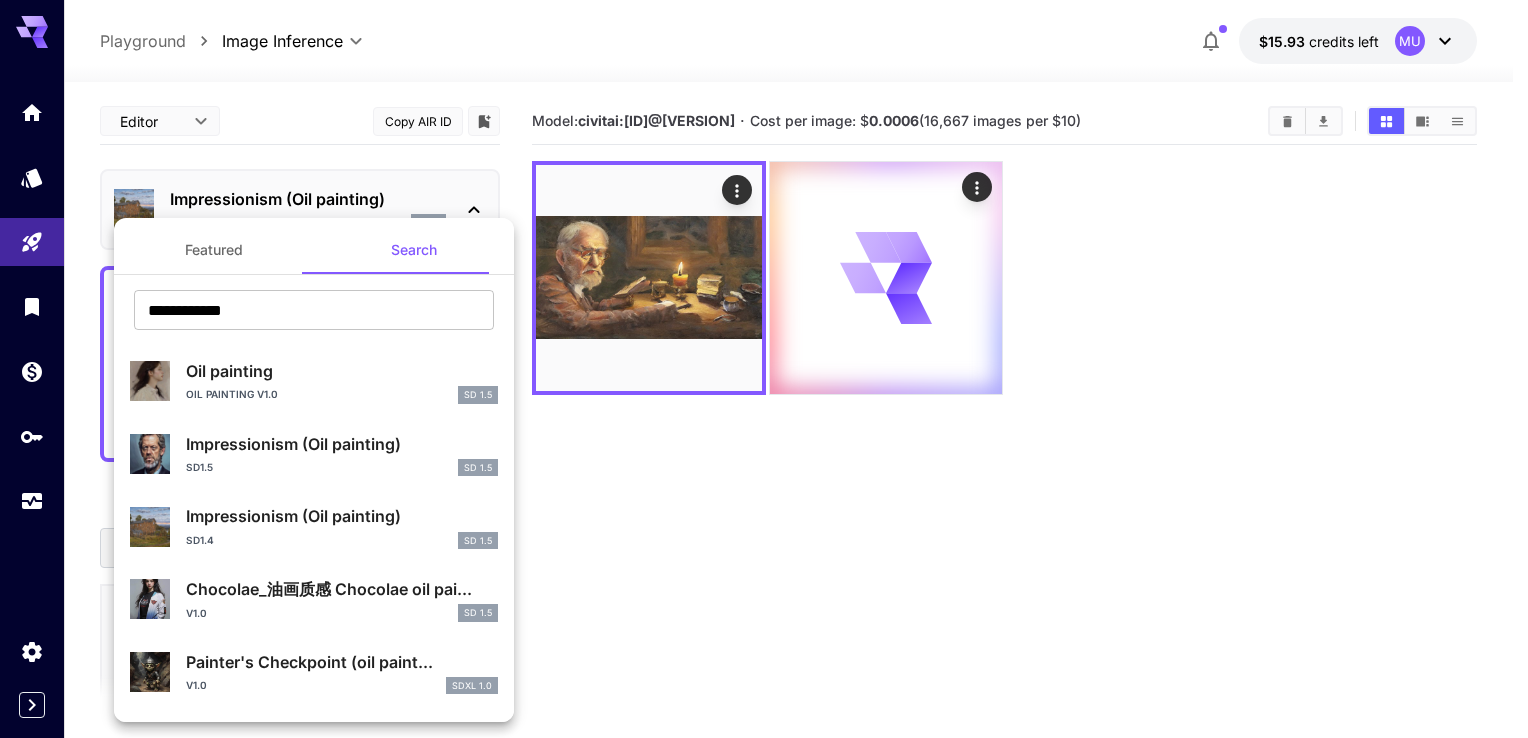 click at bounding box center (764, 369) 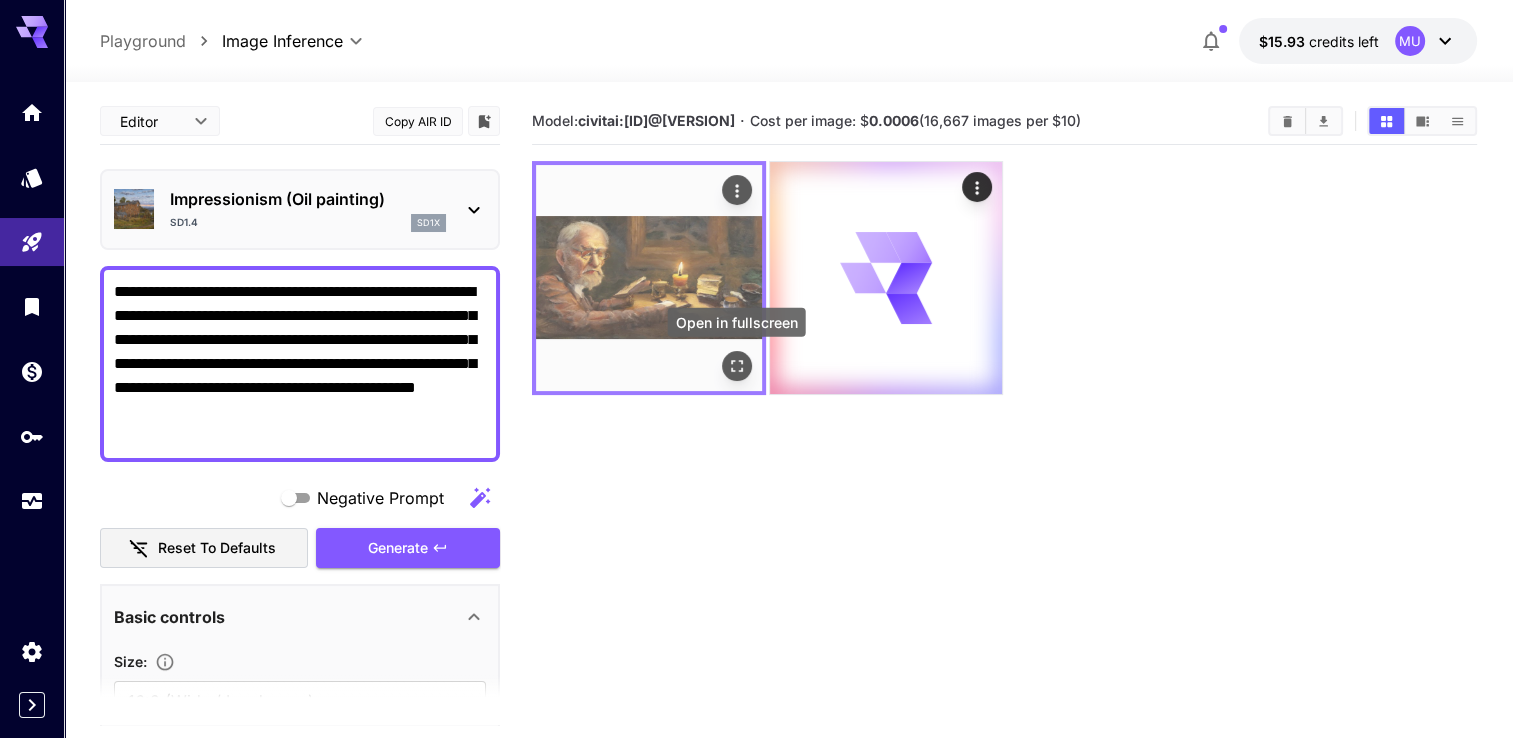 click 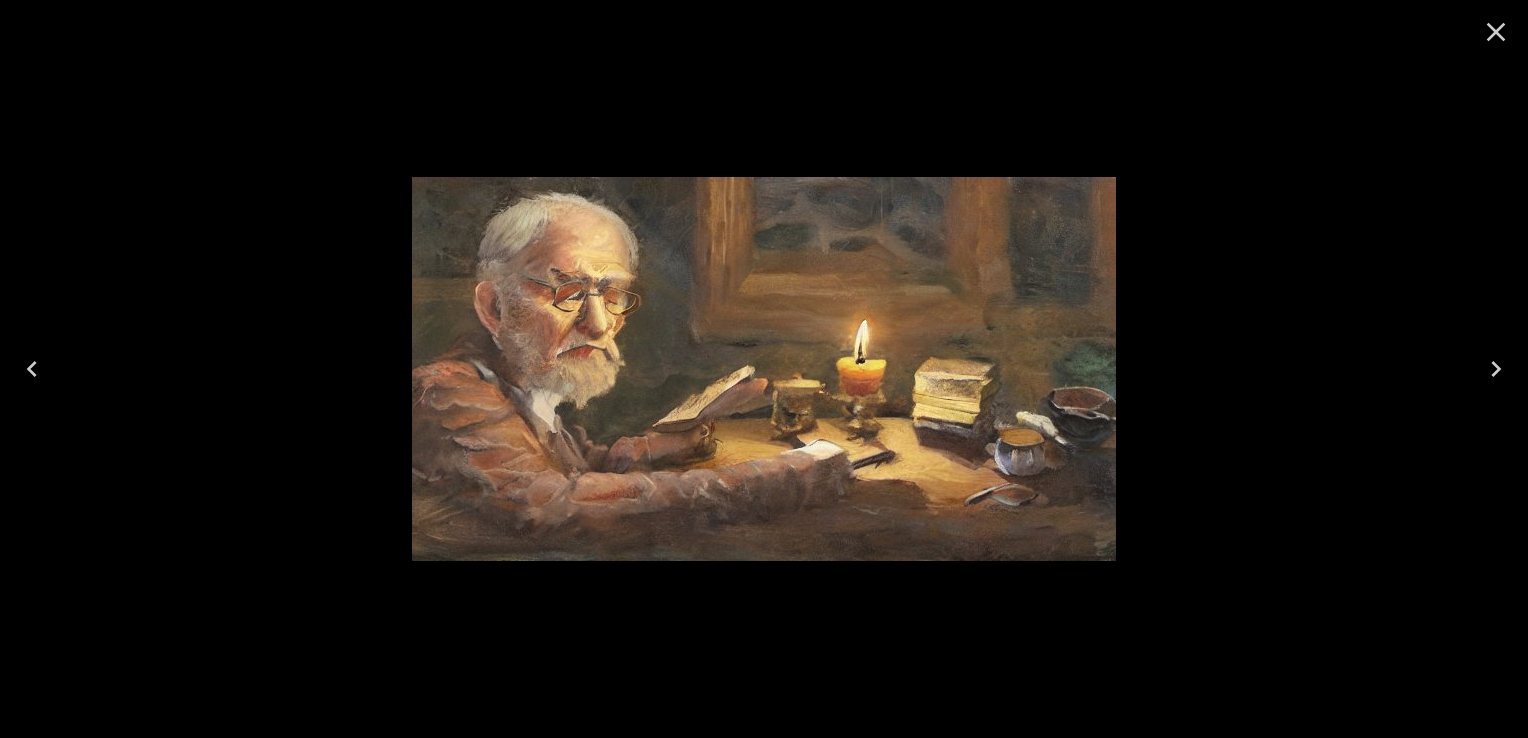 click 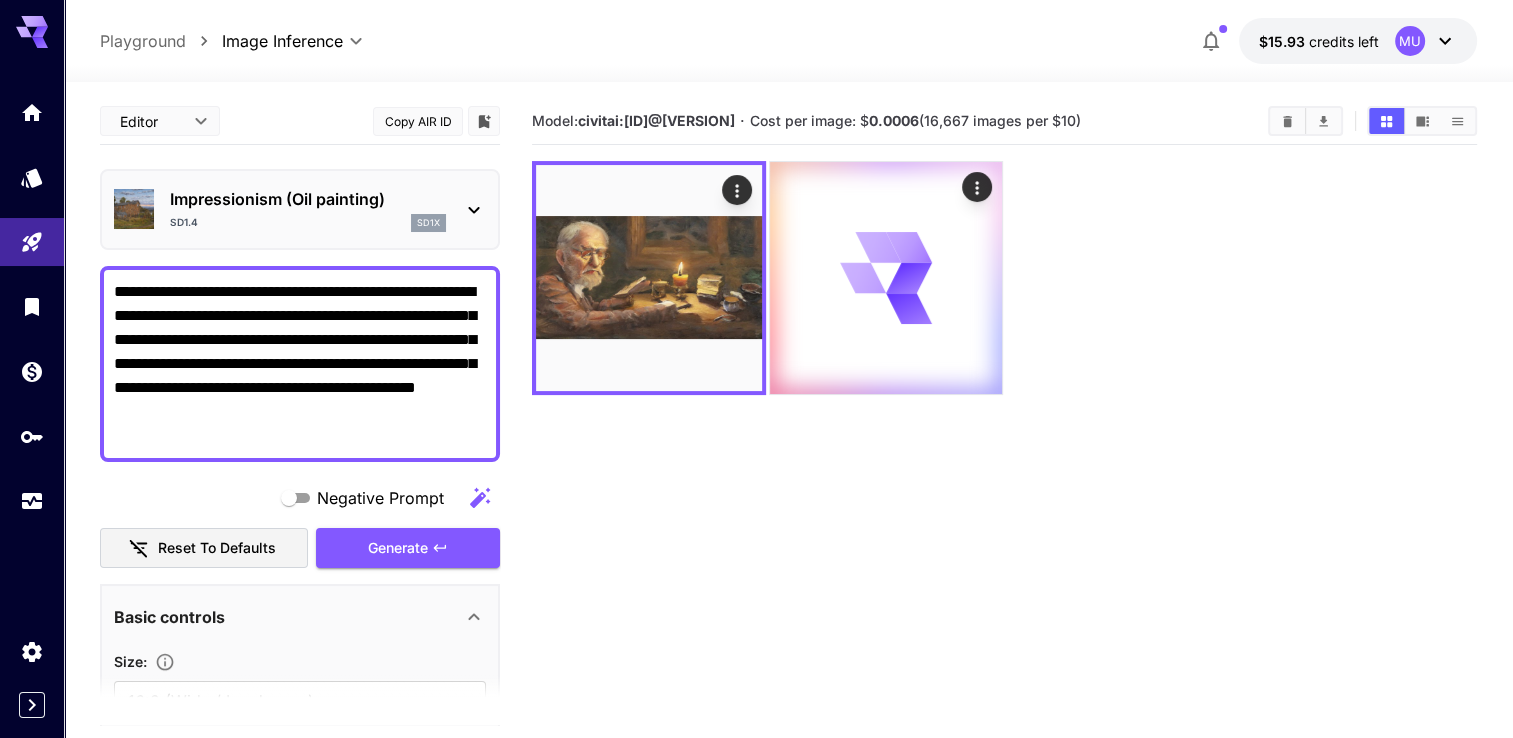 click on "Impressionism (Oil painting) SD1.4 sd1x" at bounding box center (300, 209) 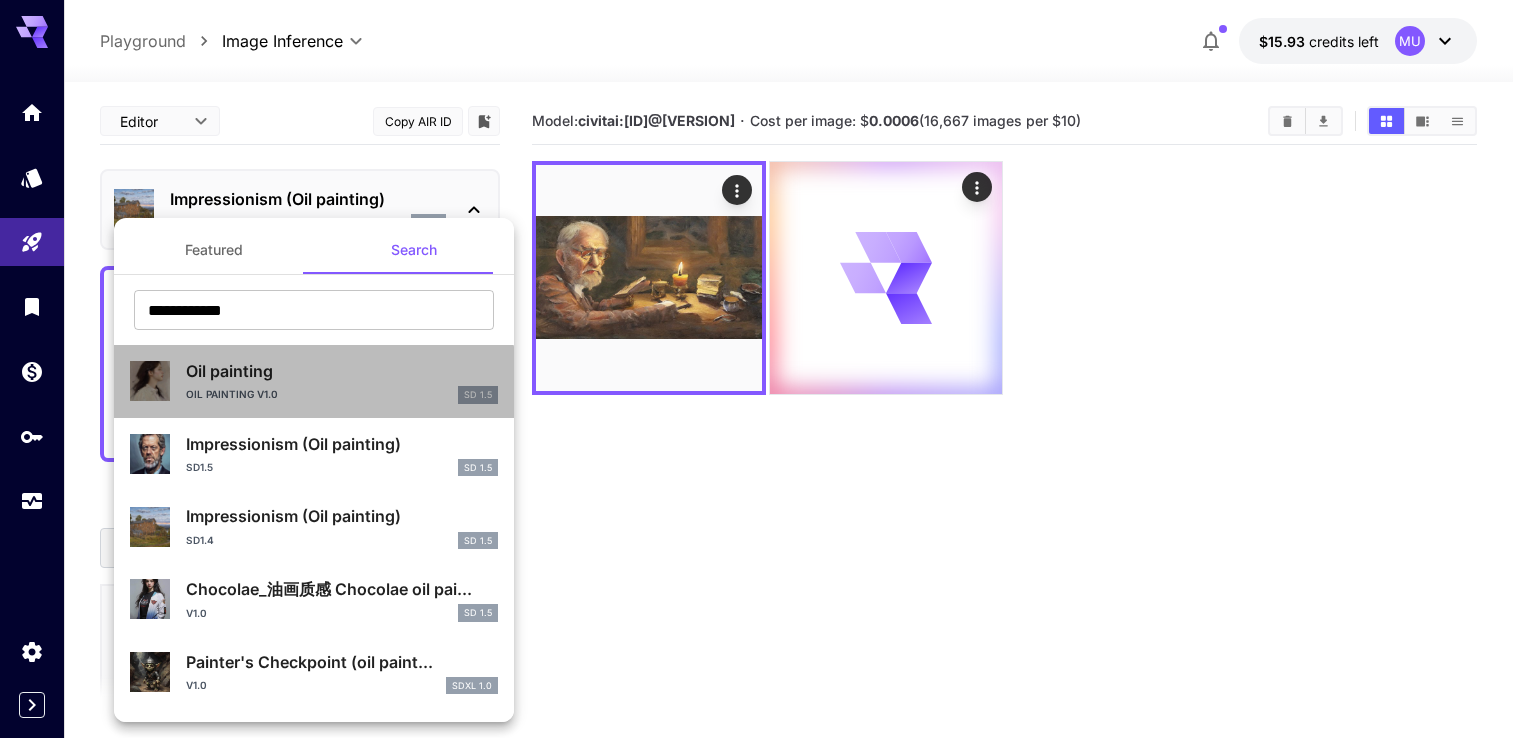 click on "Oil painting v1.0 SD 1.5" at bounding box center [342, 395] 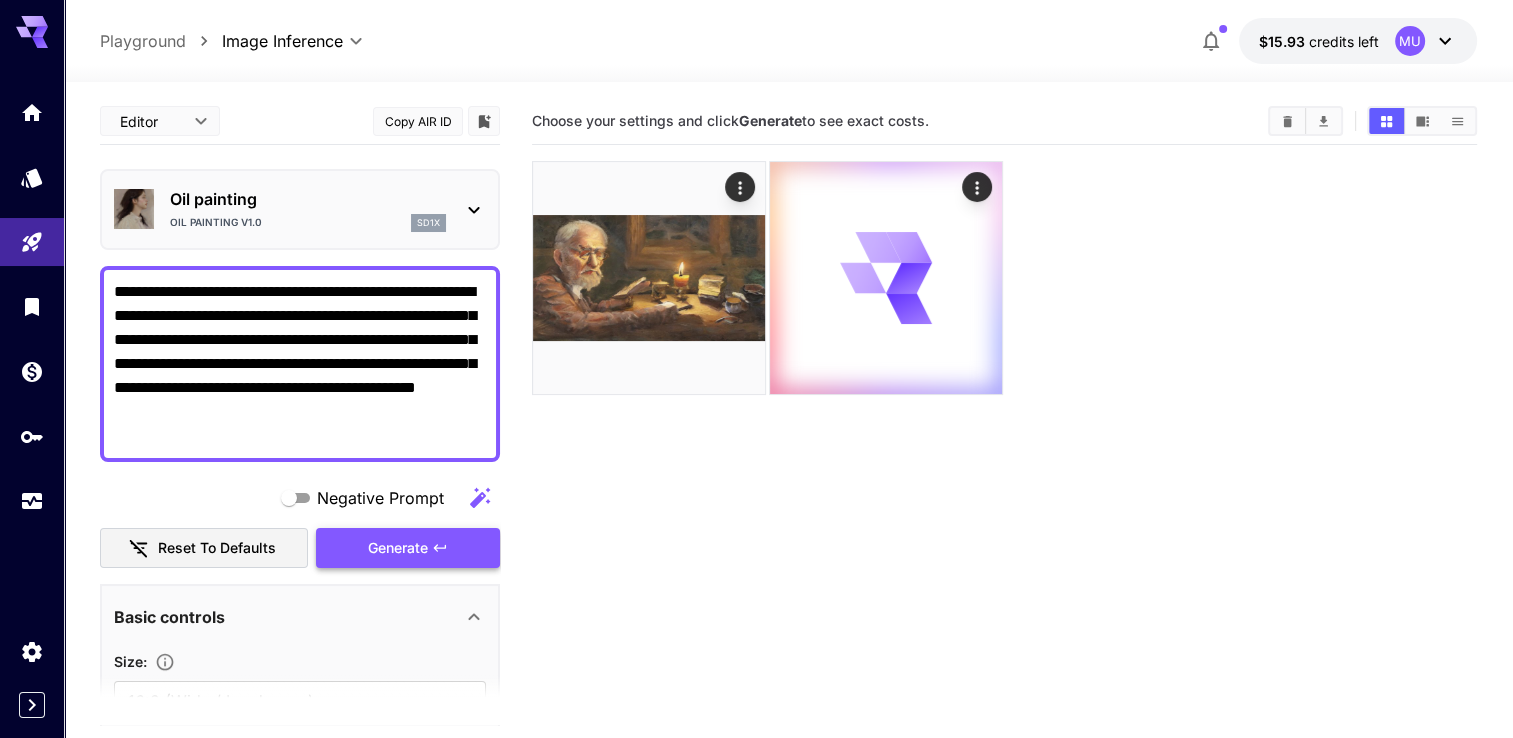 click on "Generate" at bounding box center (408, 548) 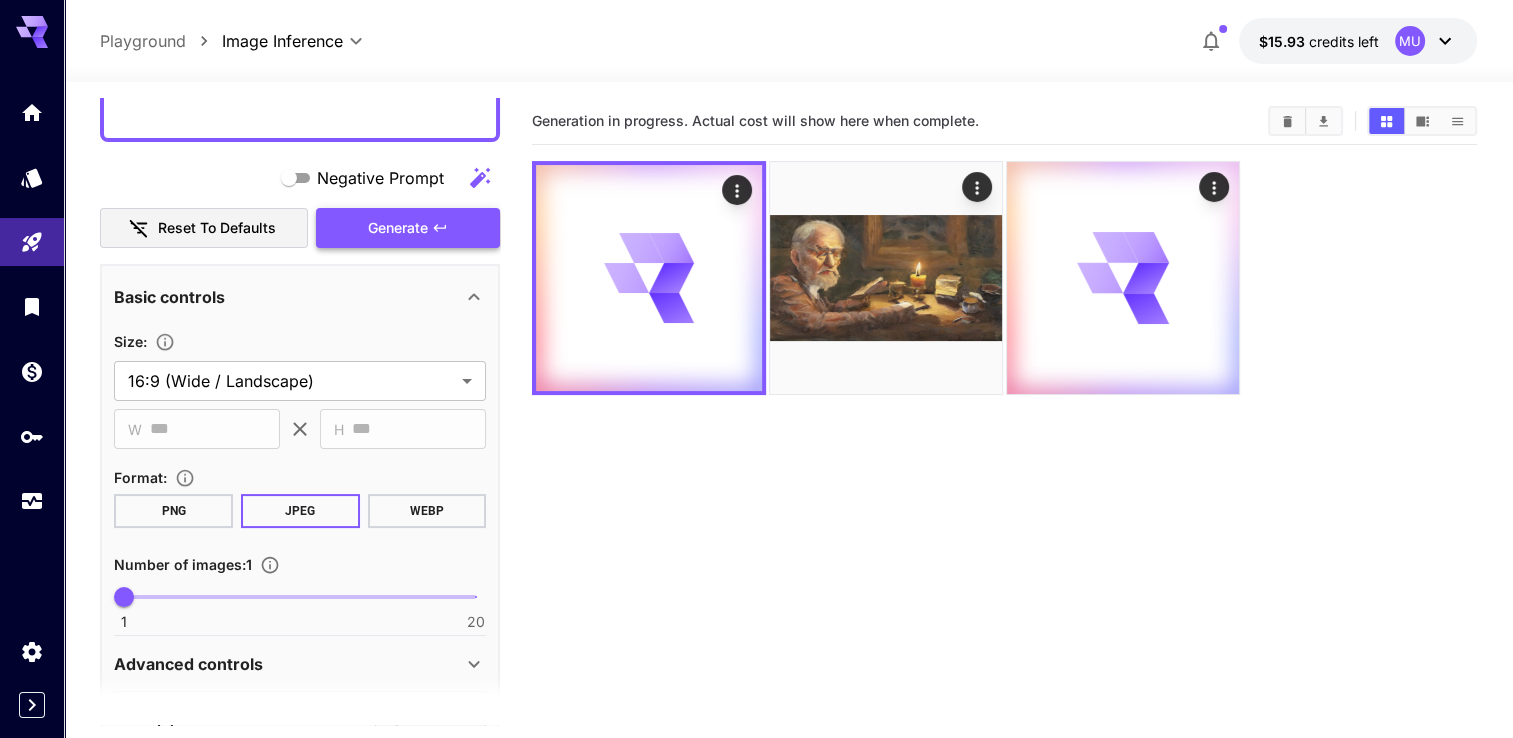 scroll, scrollTop: 200, scrollLeft: 0, axis: vertical 